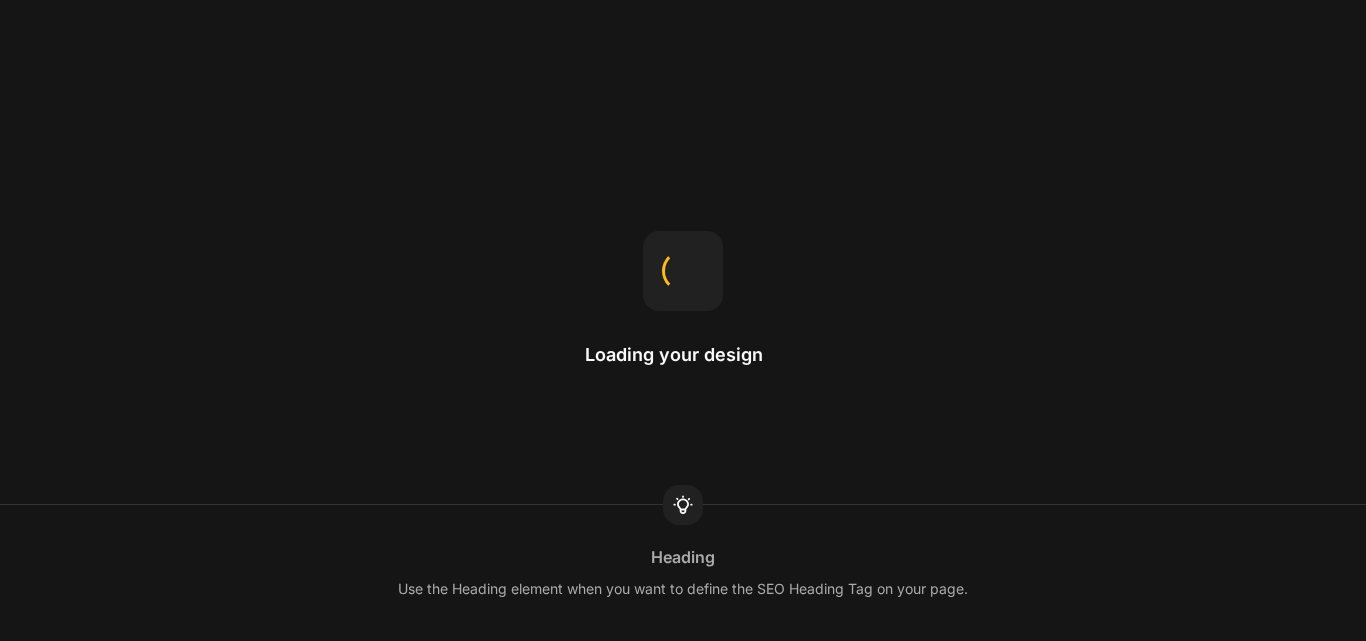 scroll, scrollTop: 0, scrollLeft: 0, axis: both 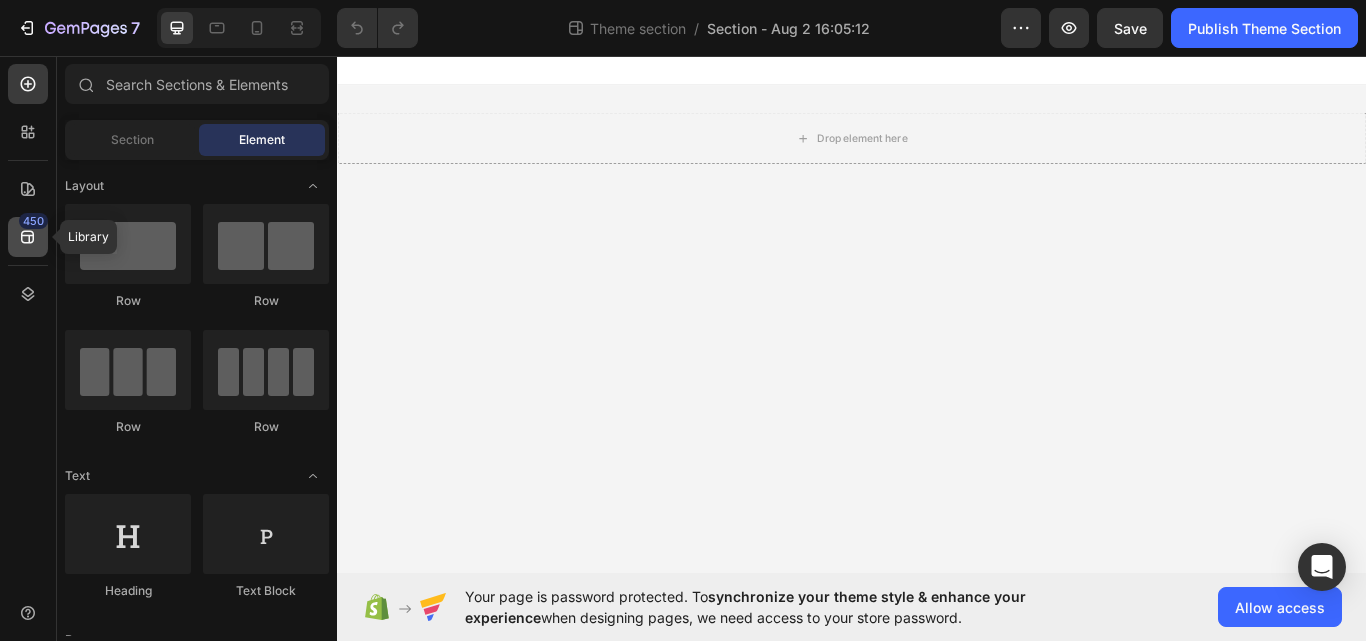 click 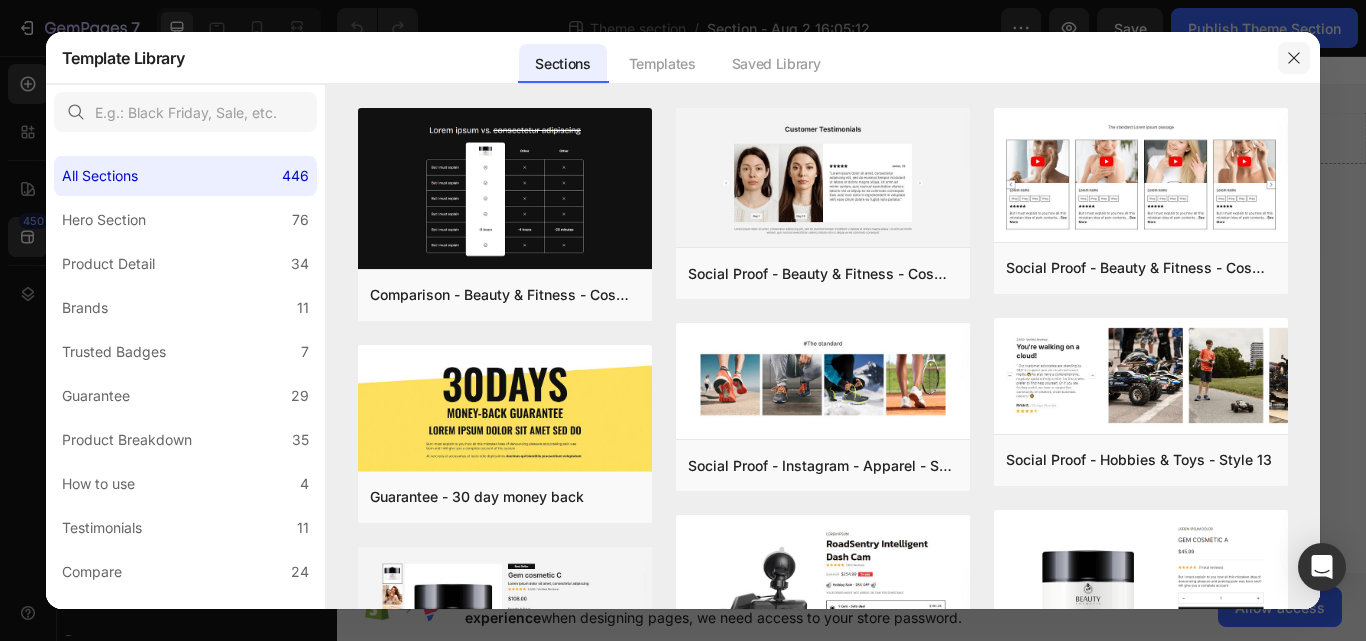 click 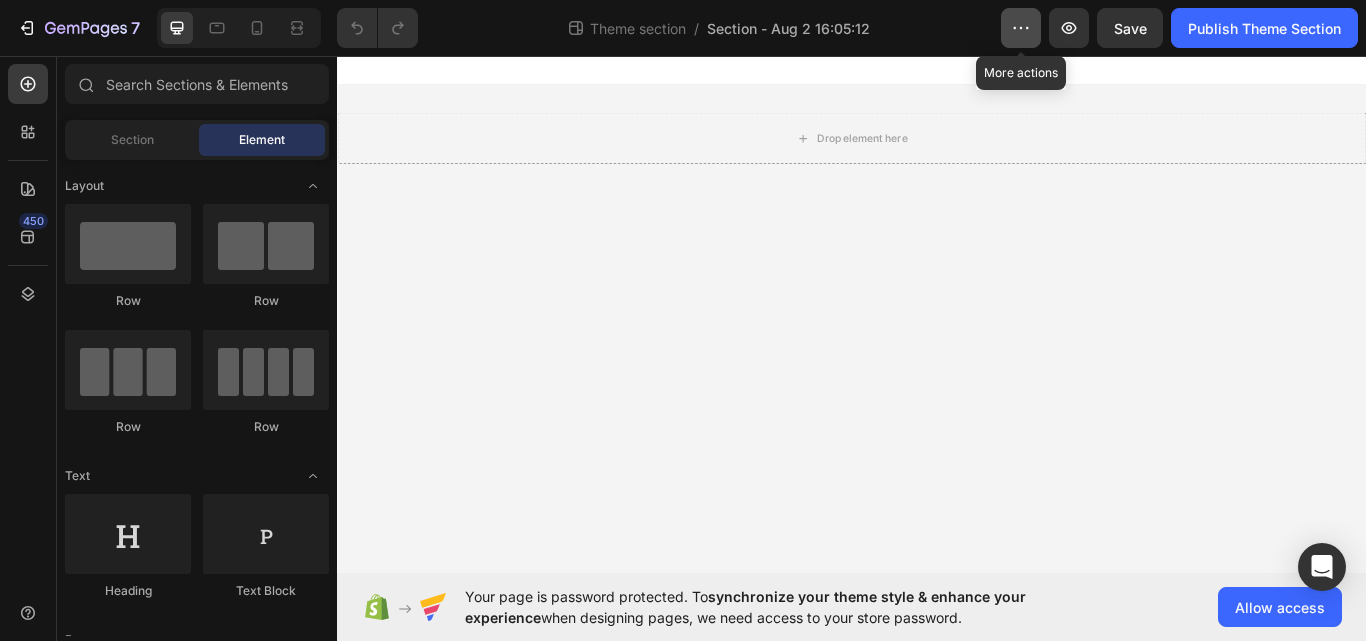 click 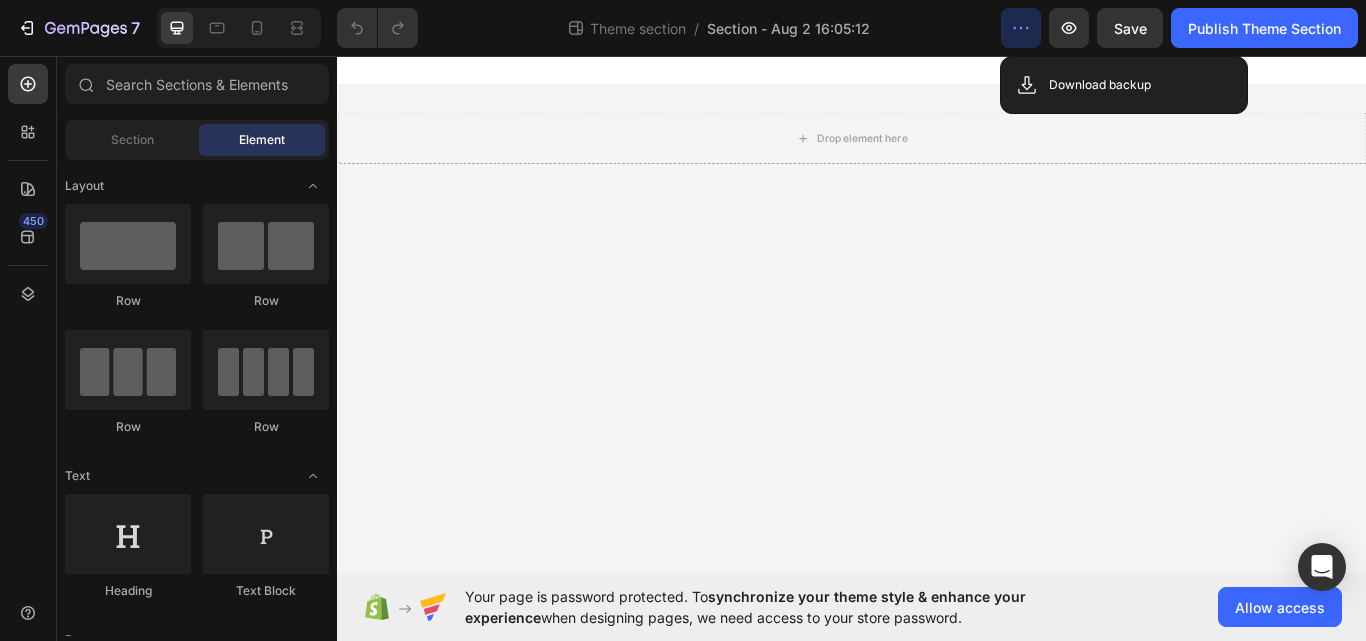 click 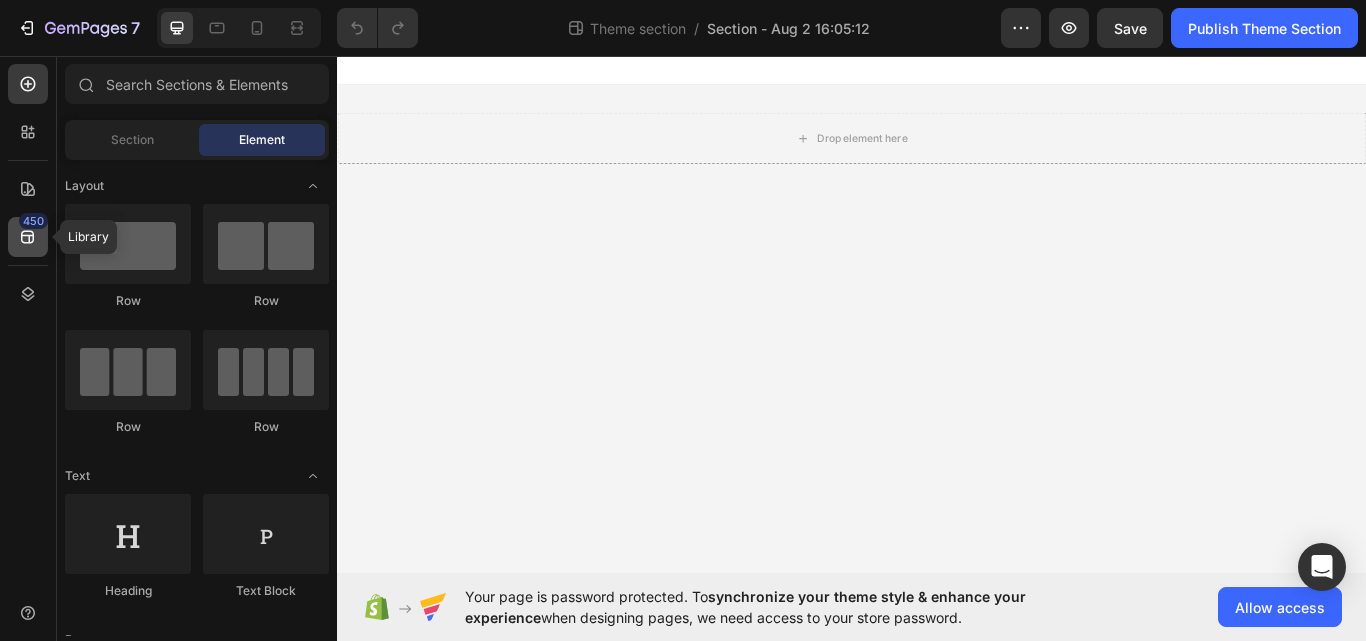 click 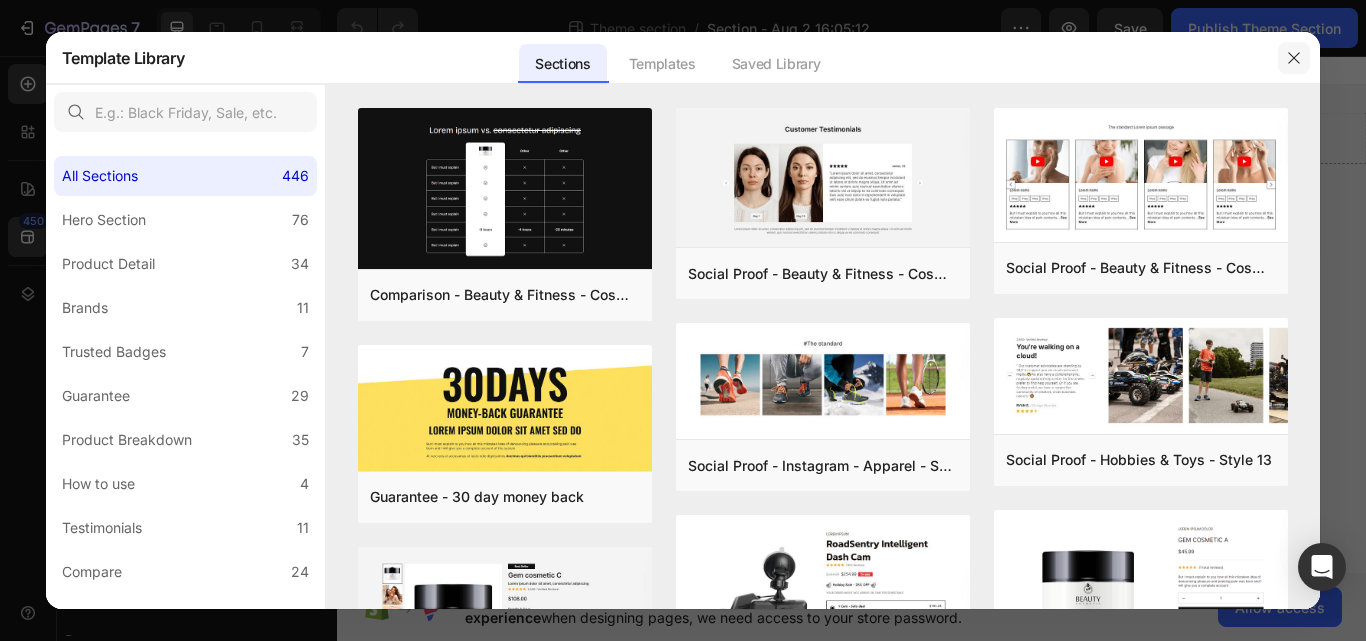 click 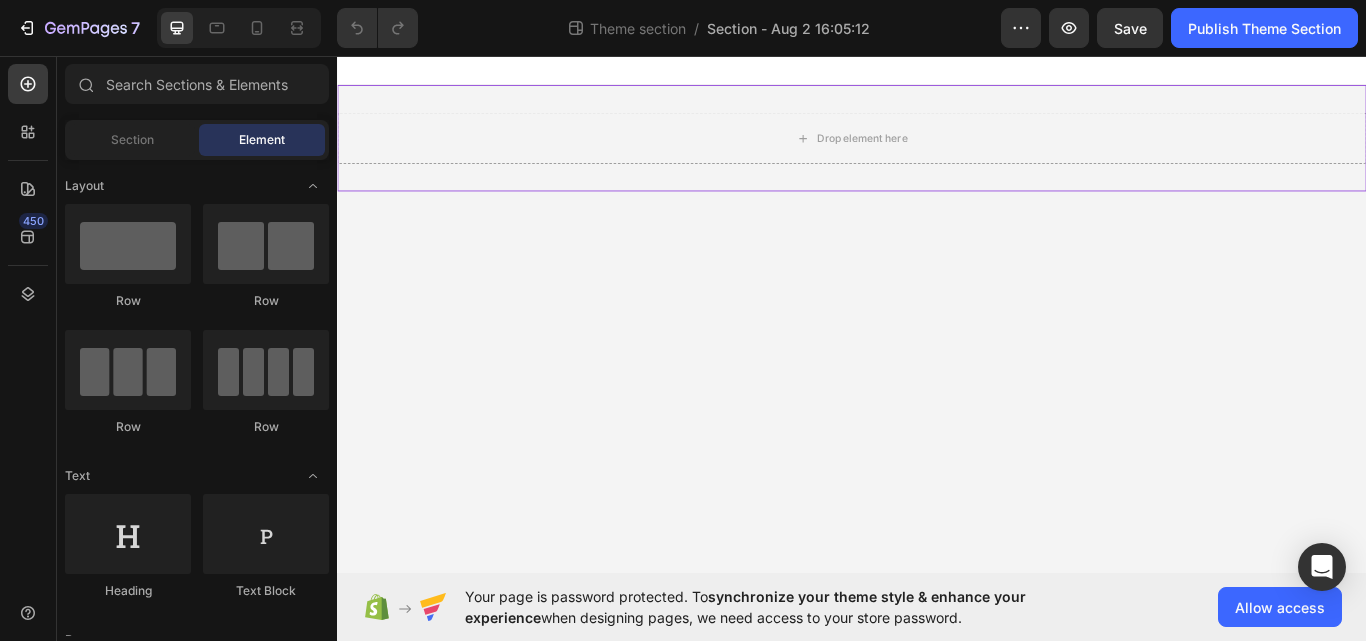 click on "Drop element here" at bounding box center [937, 153] 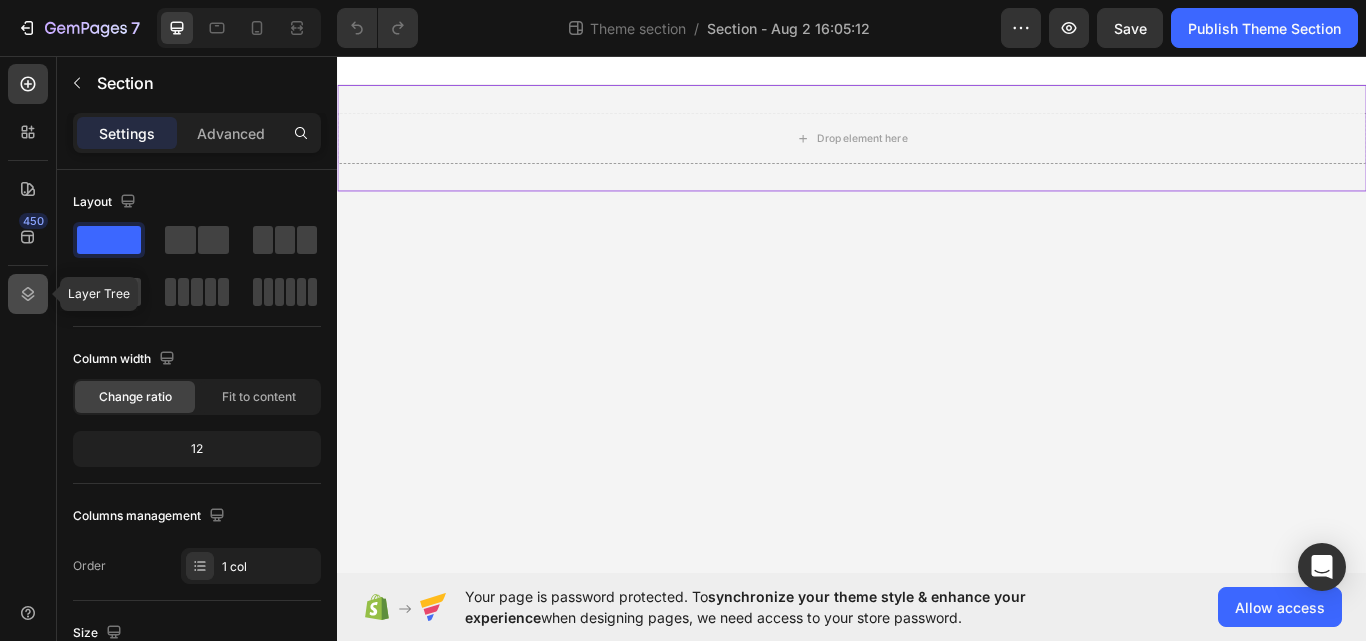 click 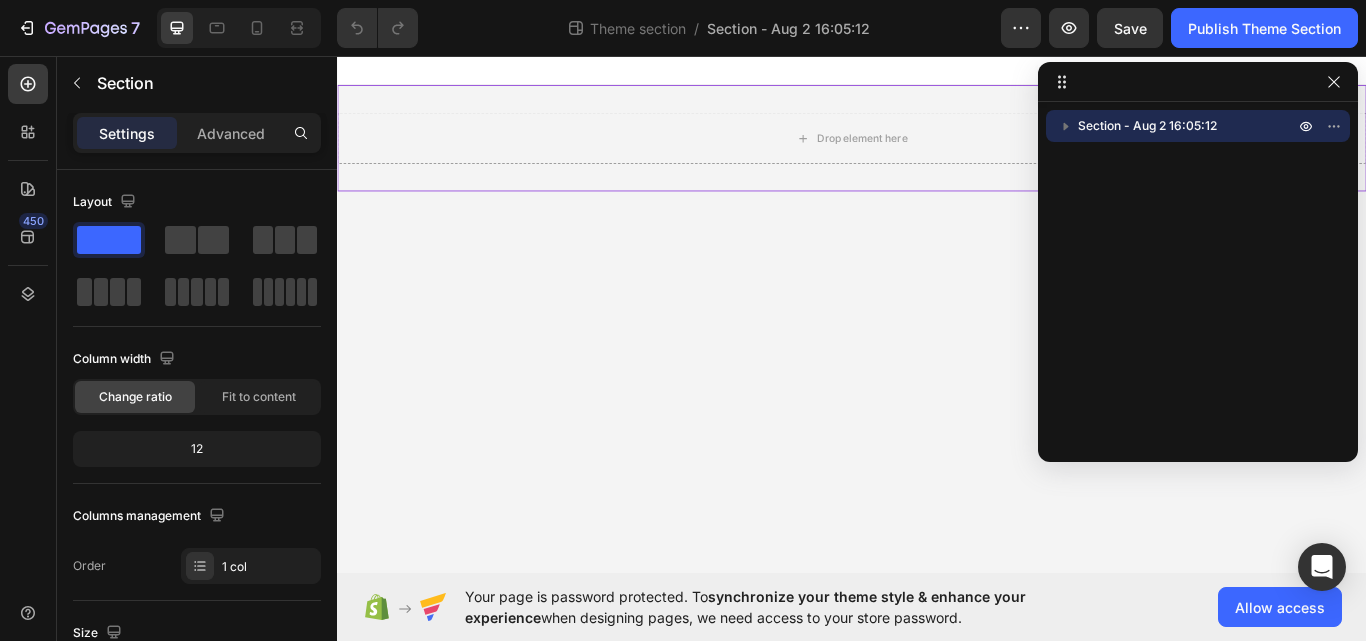 click on "Section - Aug 2 16:05:12" at bounding box center [1147, 126] 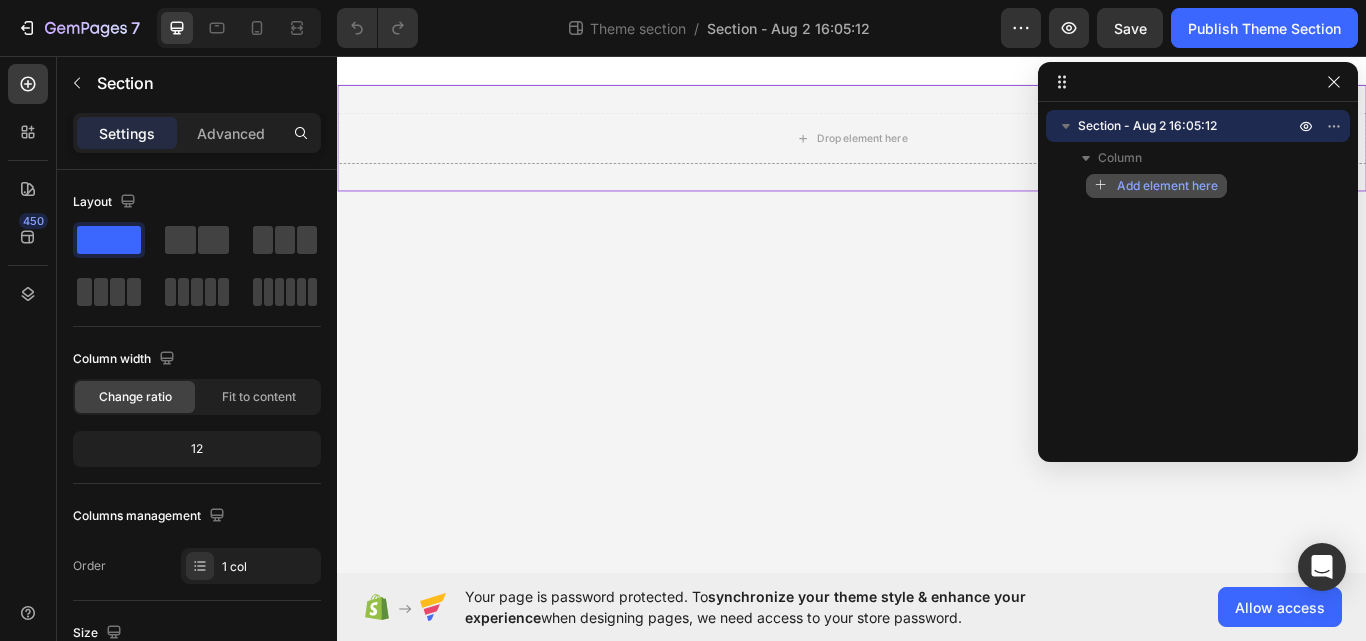 click on "Add element here" 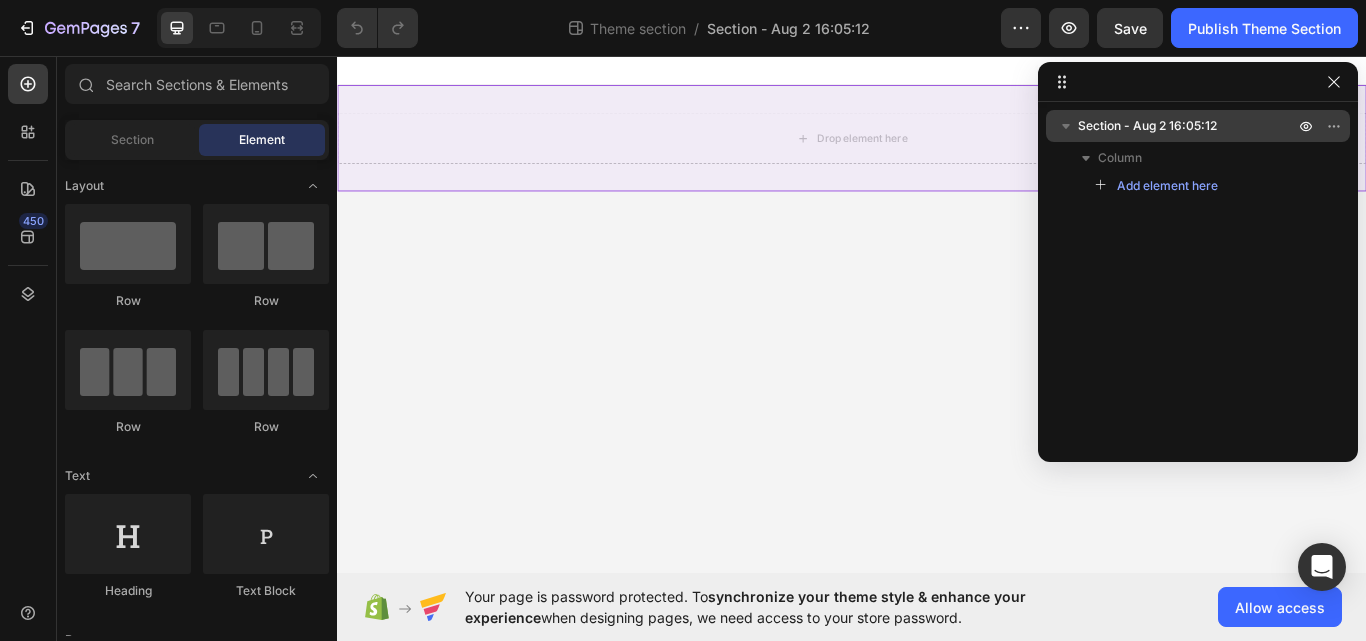 click on "Section - Aug 2 16:05:12" at bounding box center (1147, 126) 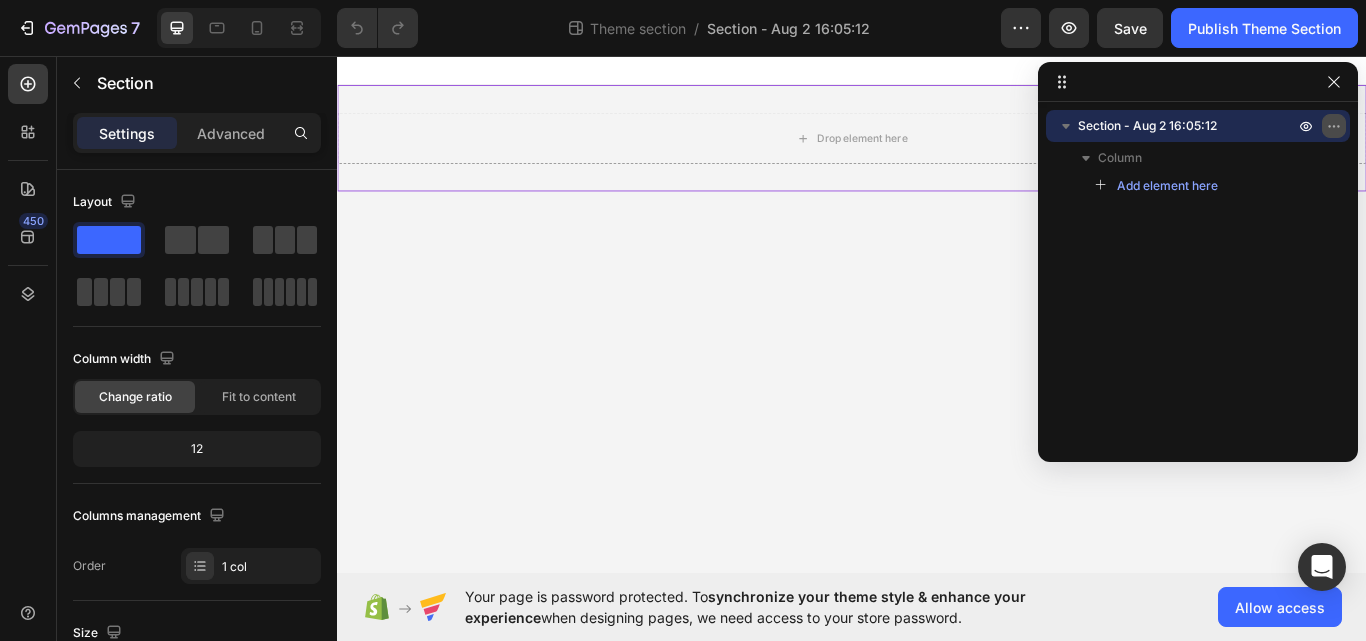 click 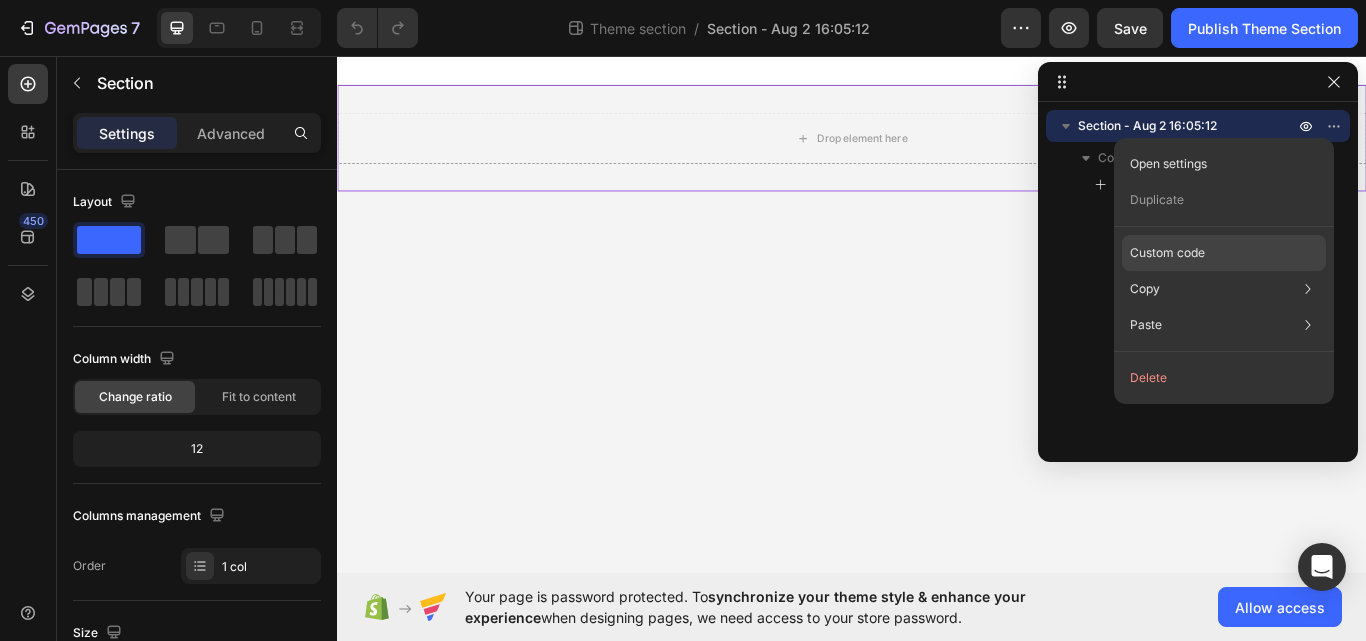 click on "Custom code" 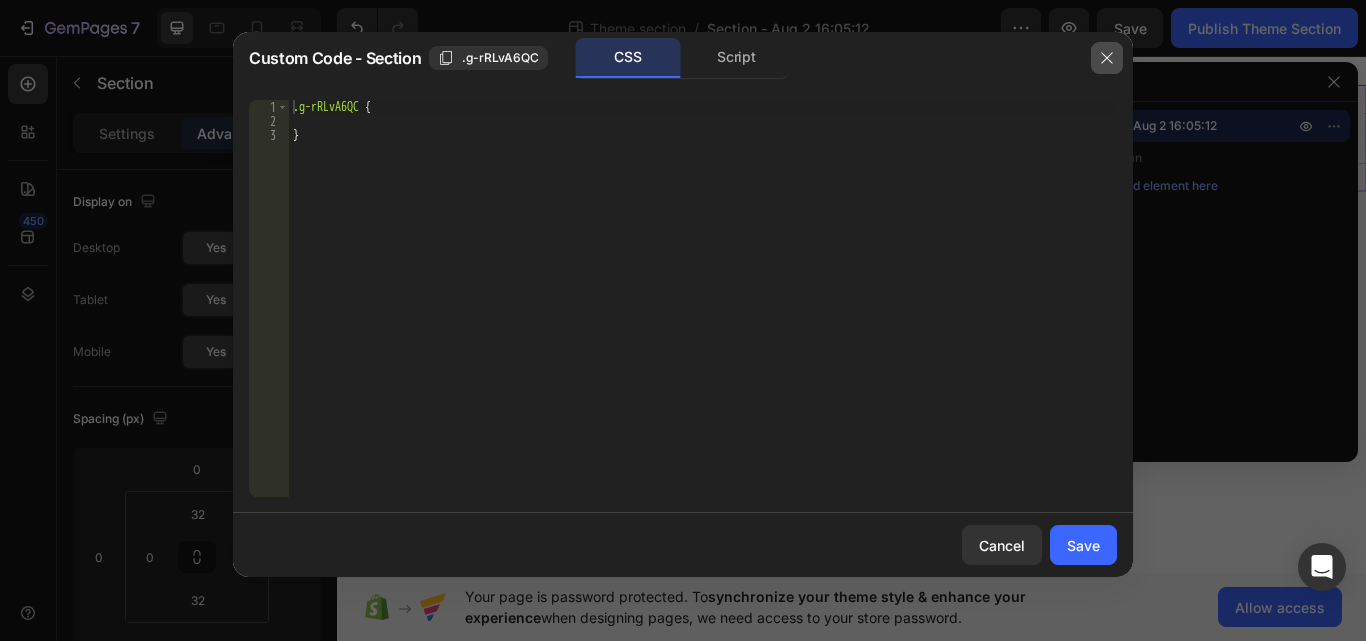 click 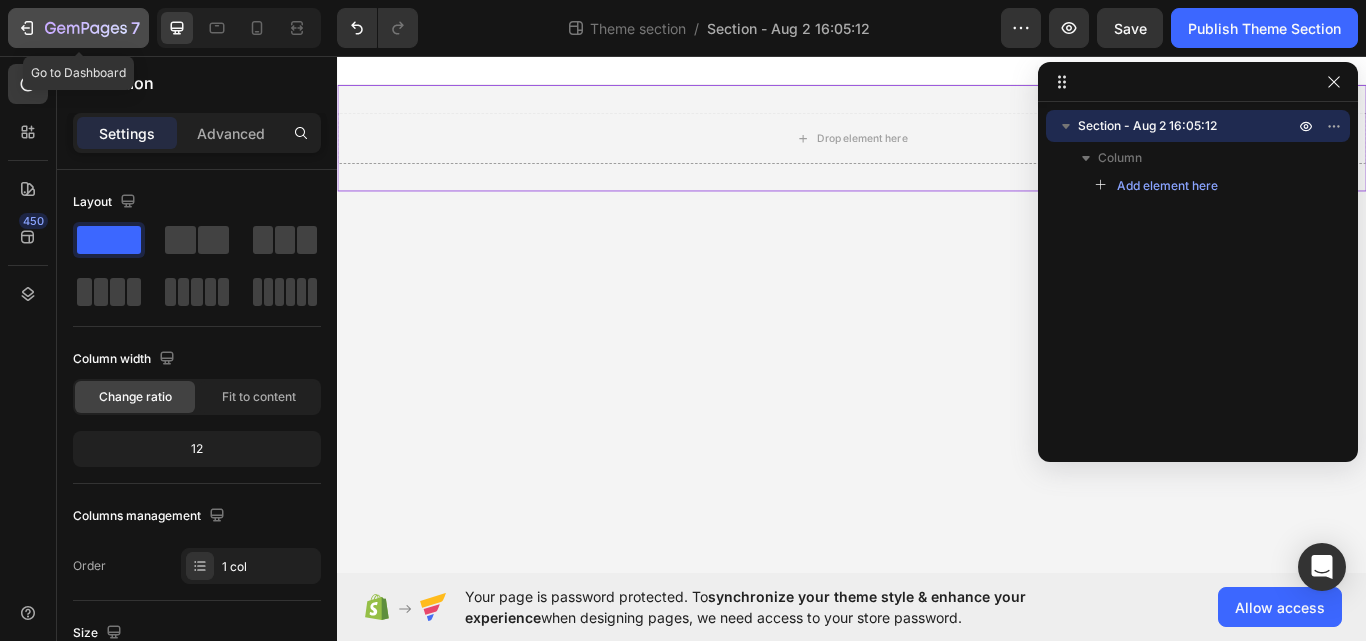 click 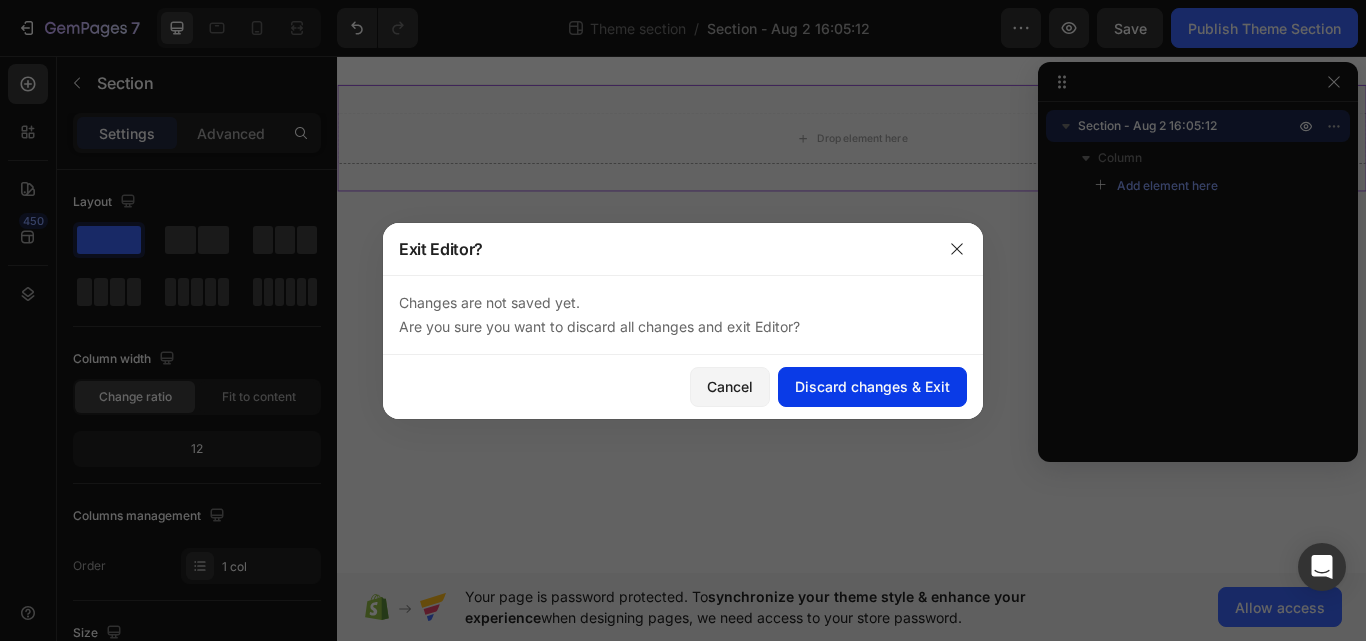 click on "Discard changes & Exit" at bounding box center [872, 386] 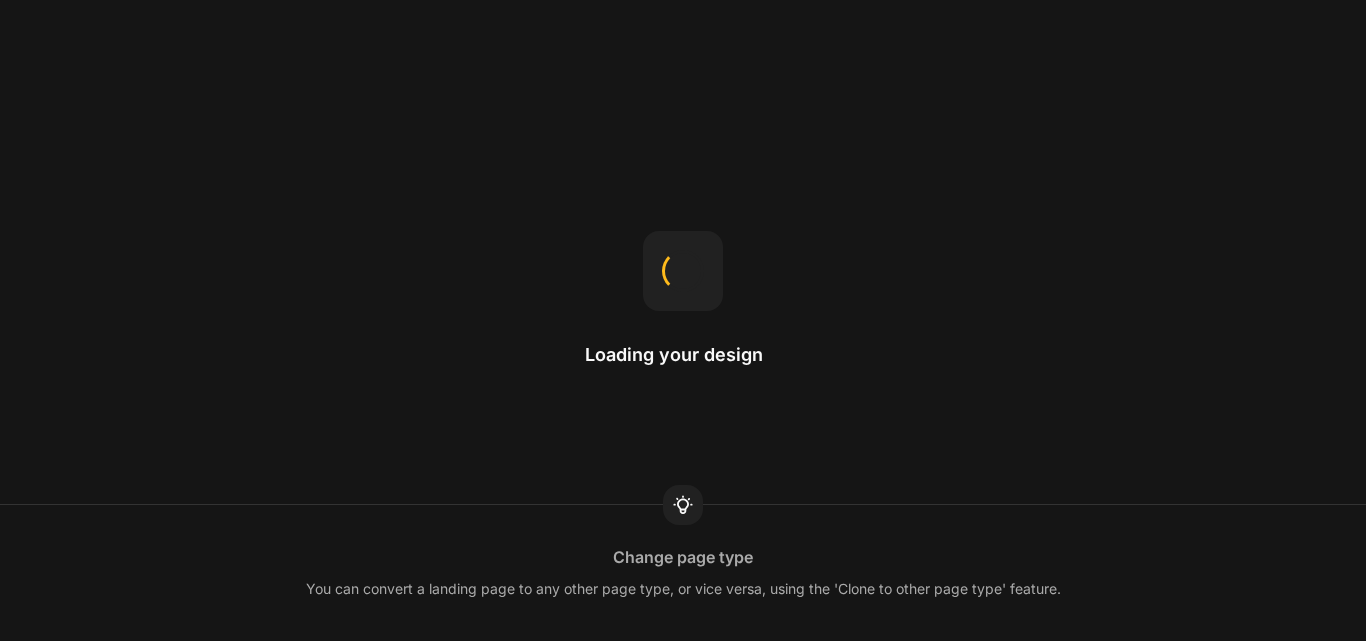 scroll, scrollTop: 0, scrollLeft: 0, axis: both 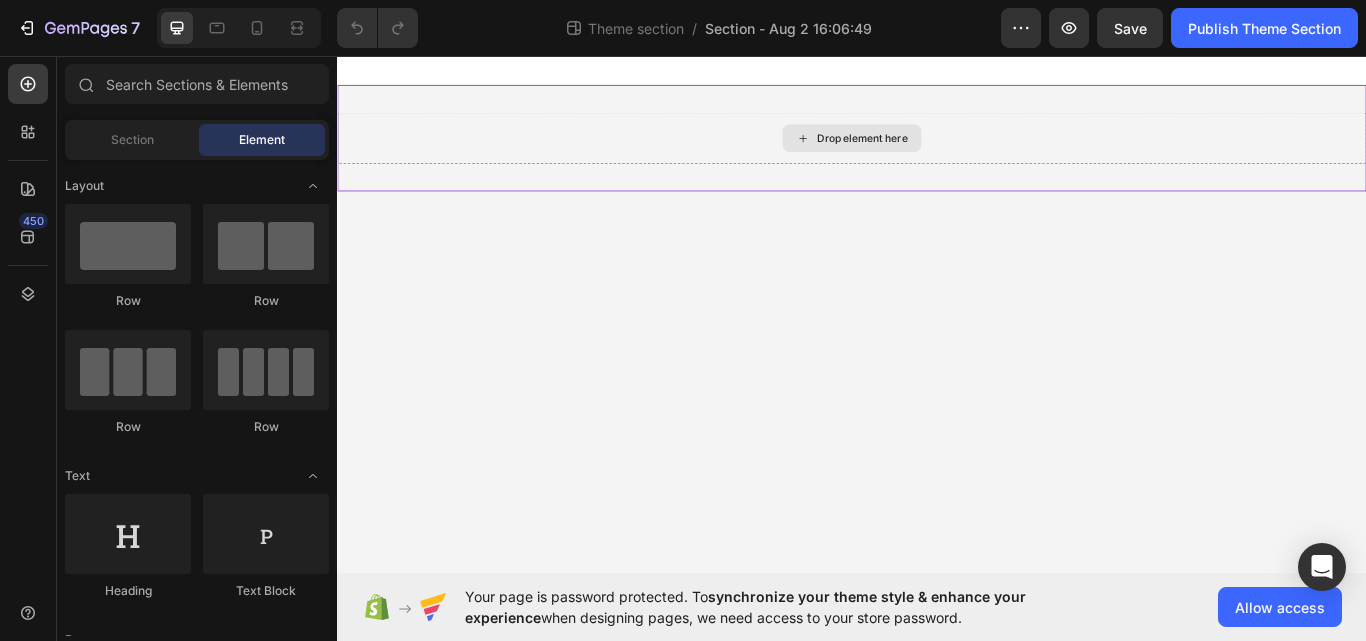 click on "Drop element here" at bounding box center [937, 153] 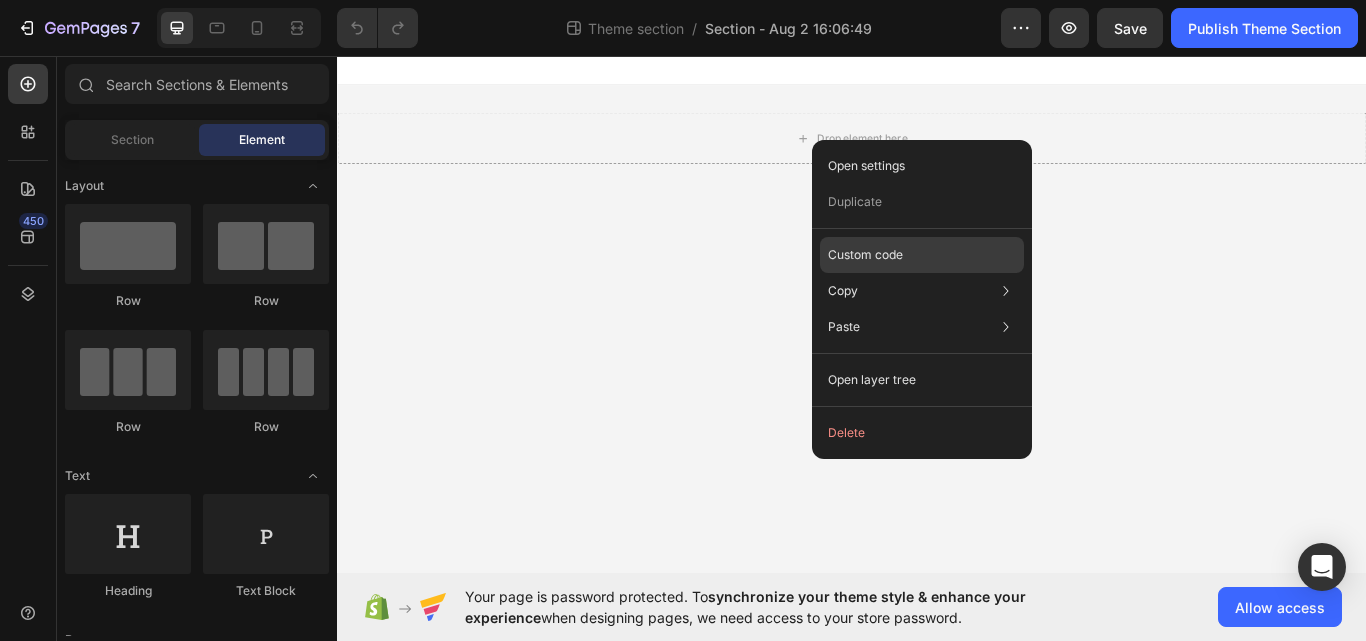 click on "Custom code" at bounding box center [865, 255] 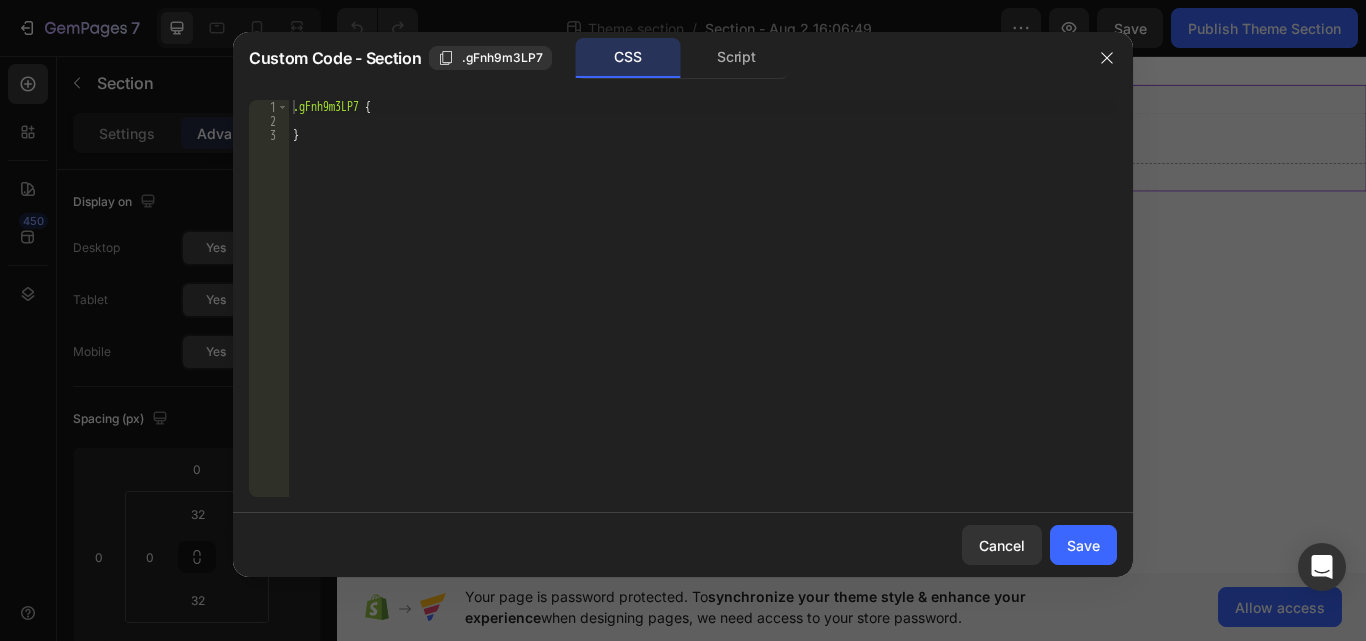 drag, startPoint x: 461, startPoint y: 119, endPoint x: 489, endPoint y: 136, distance: 32.75668 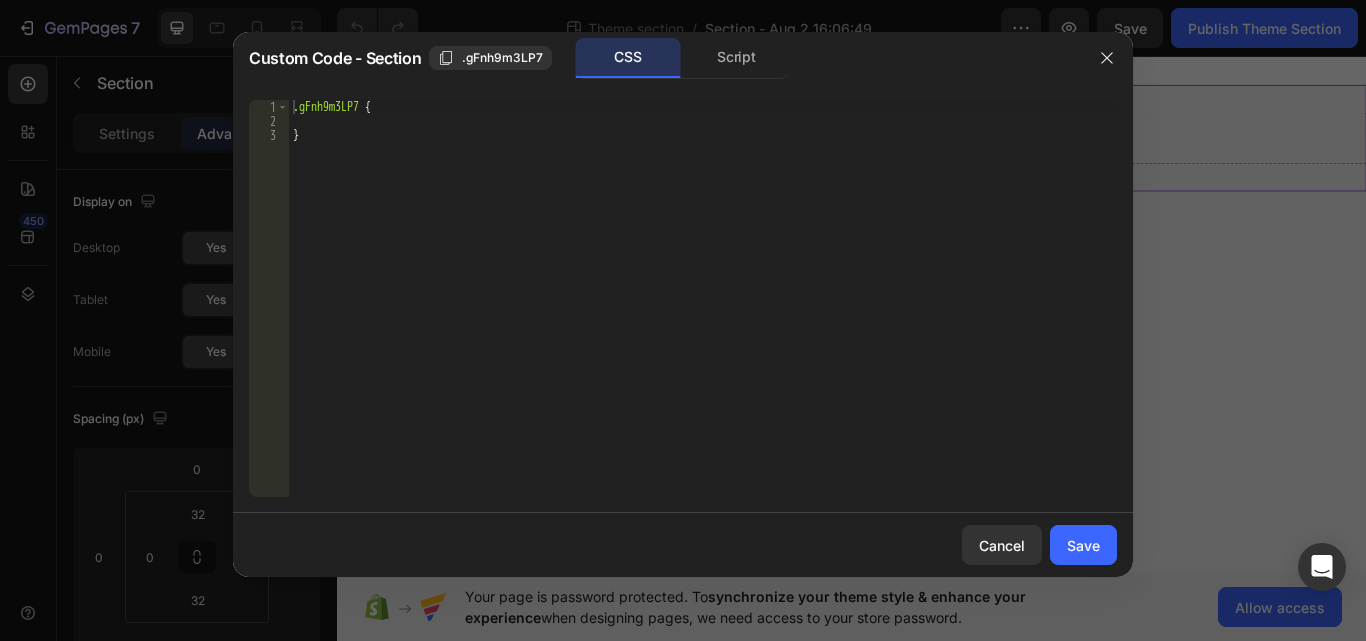 click on ".gFnh9m3LP7   { }" at bounding box center [703, 312] 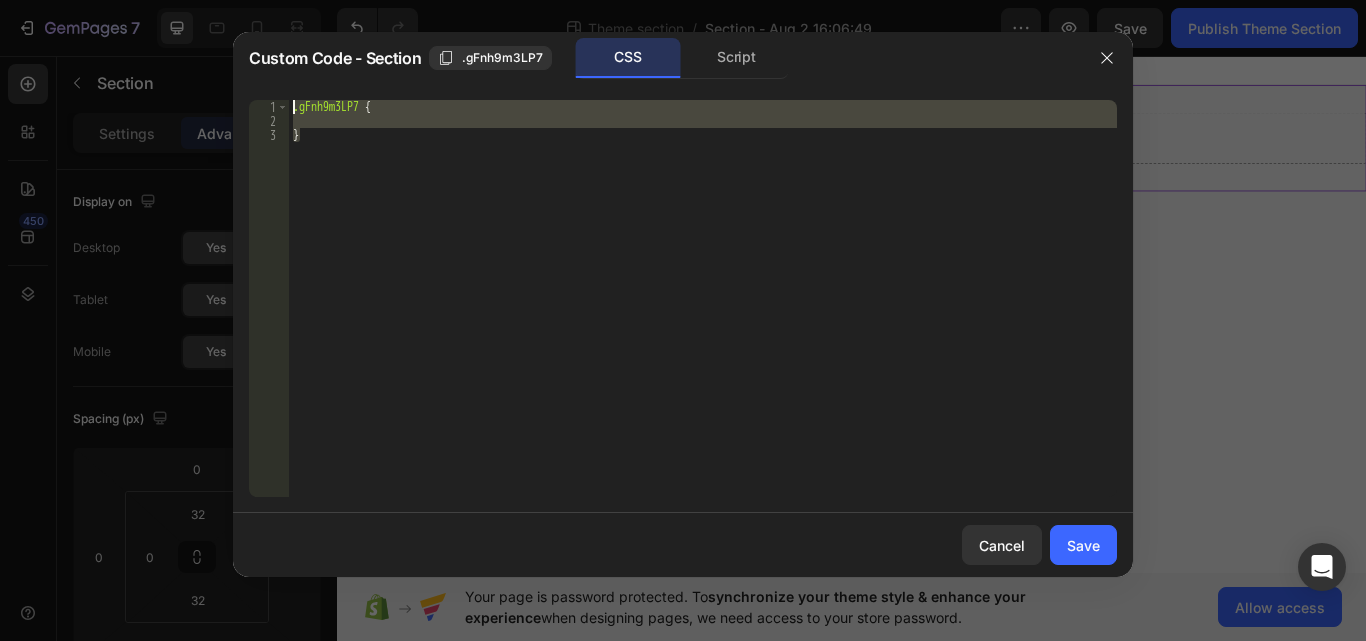 drag, startPoint x: 364, startPoint y: 131, endPoint x: 163, endPoint y: 41, distance: 220.22943 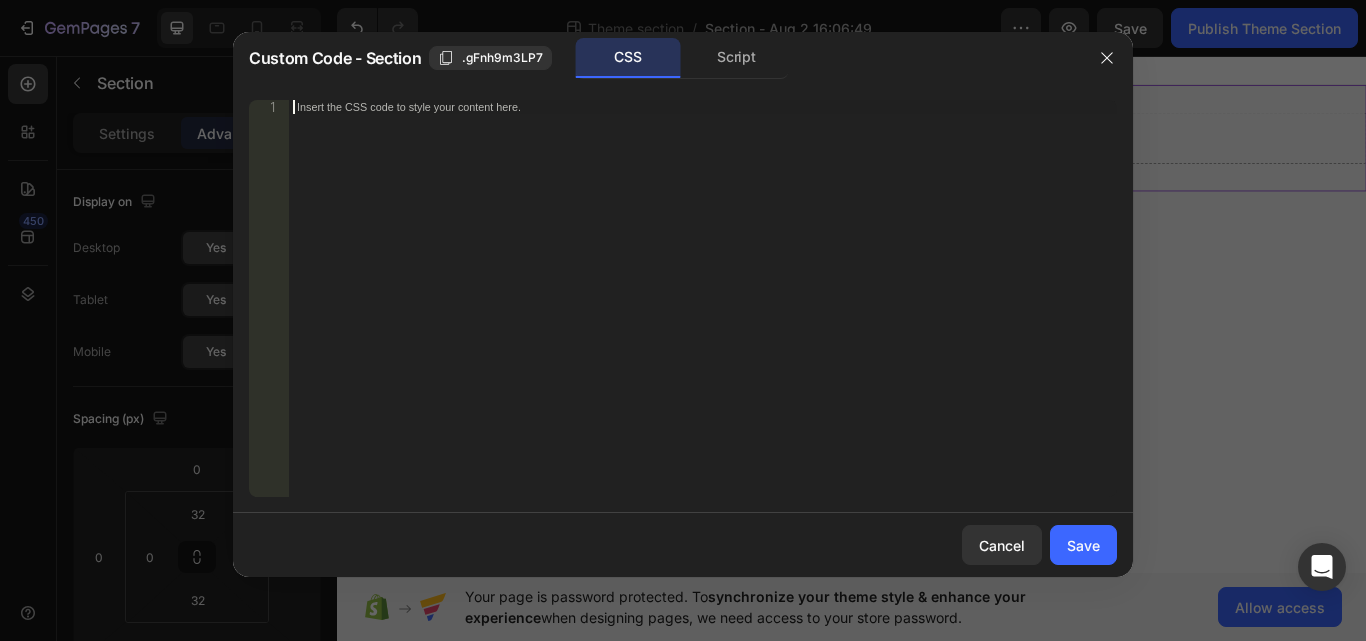 paste 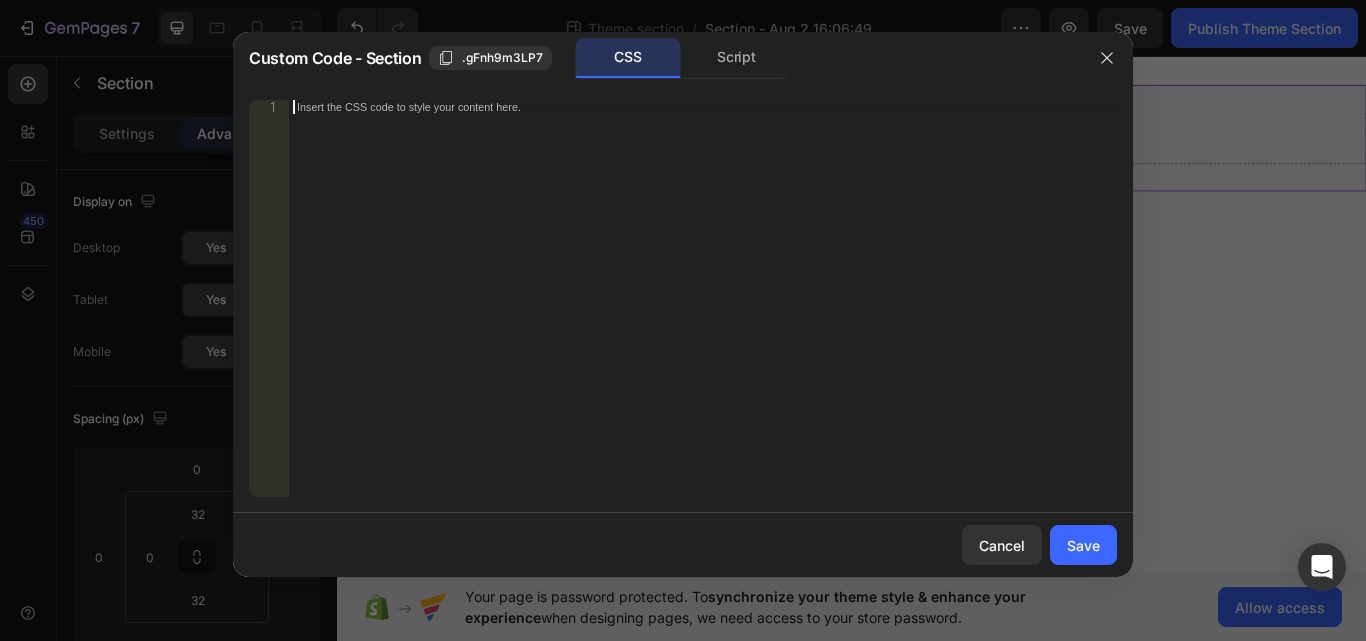 type 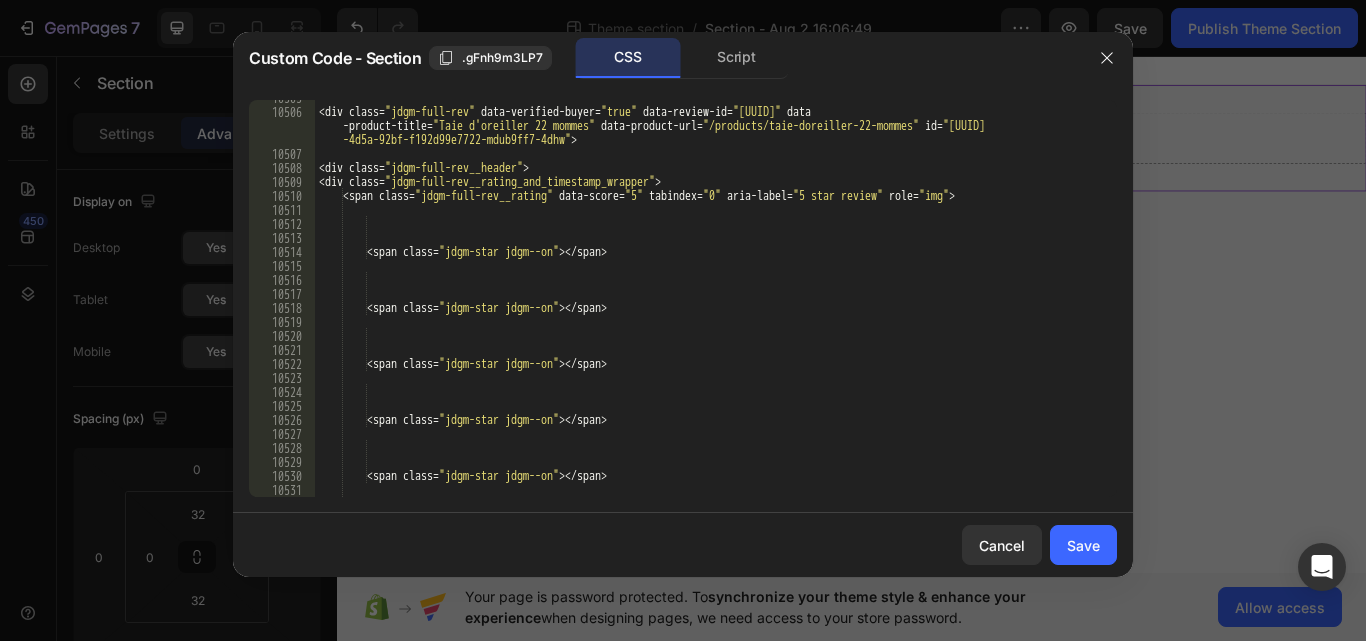 scroll, scrollTop: 32371, scrollLeft: 0, axis: vertical 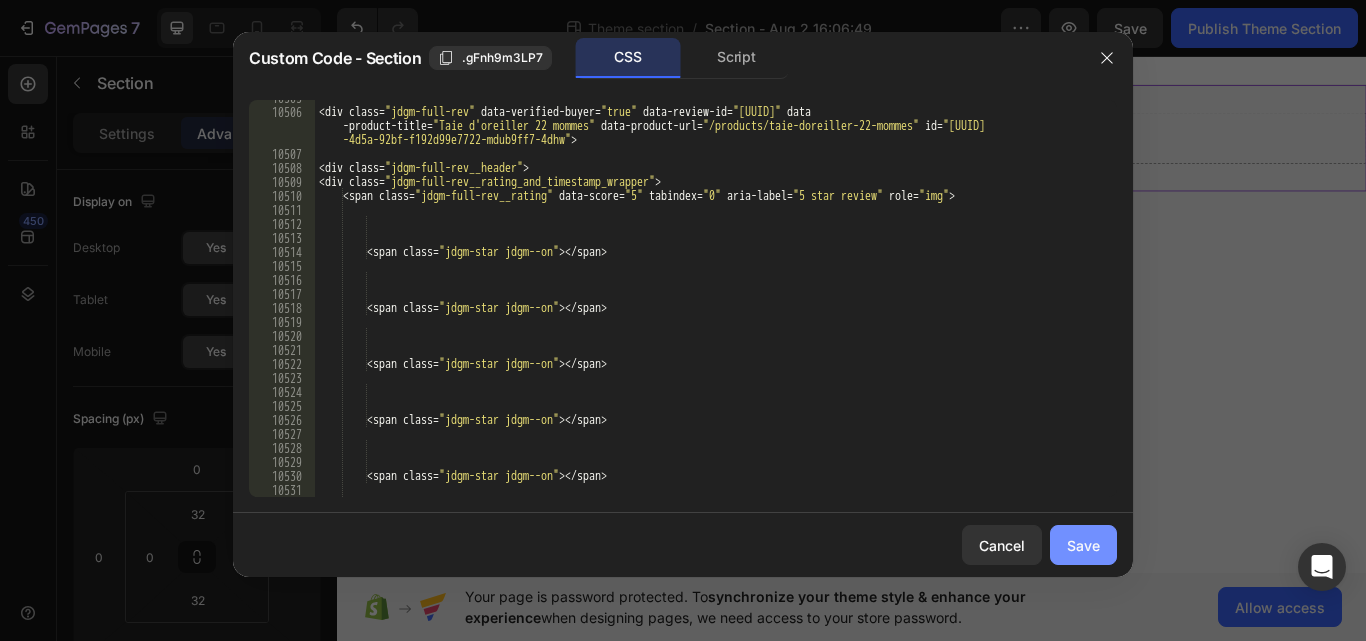 click on "Save" at bounding box center [1083, 545] 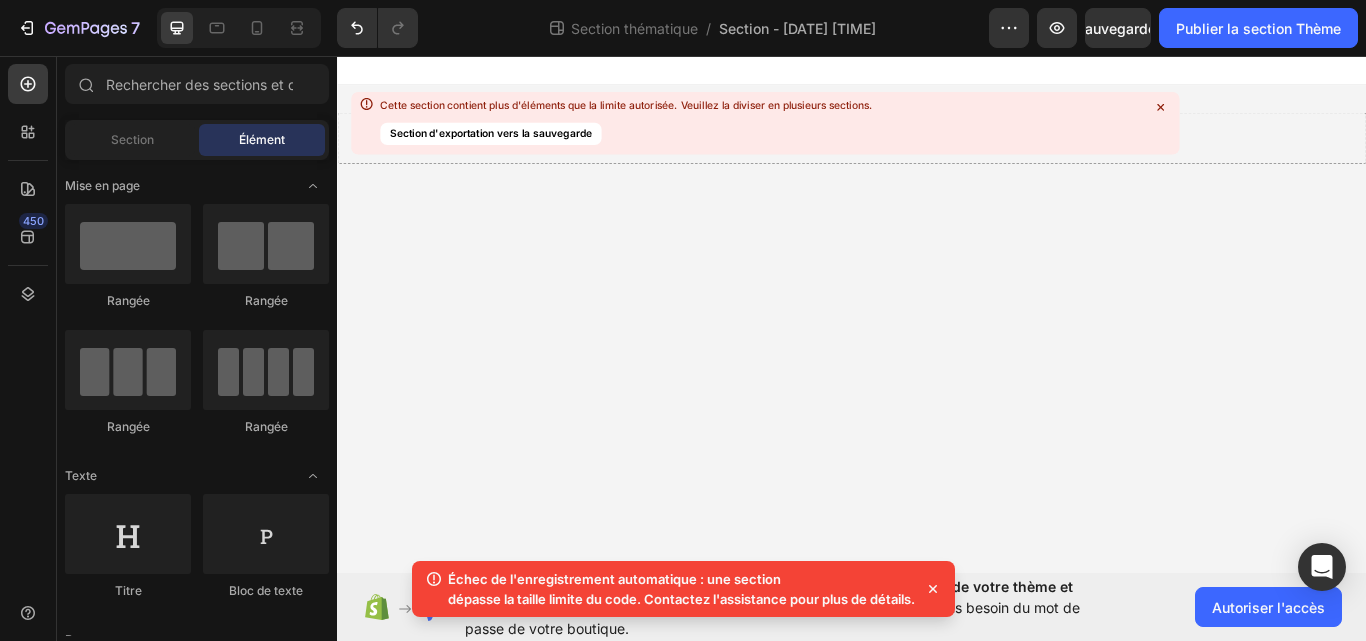 click on "Section d'exportation vers la sauvegarde" at bounding box center [490, 133] 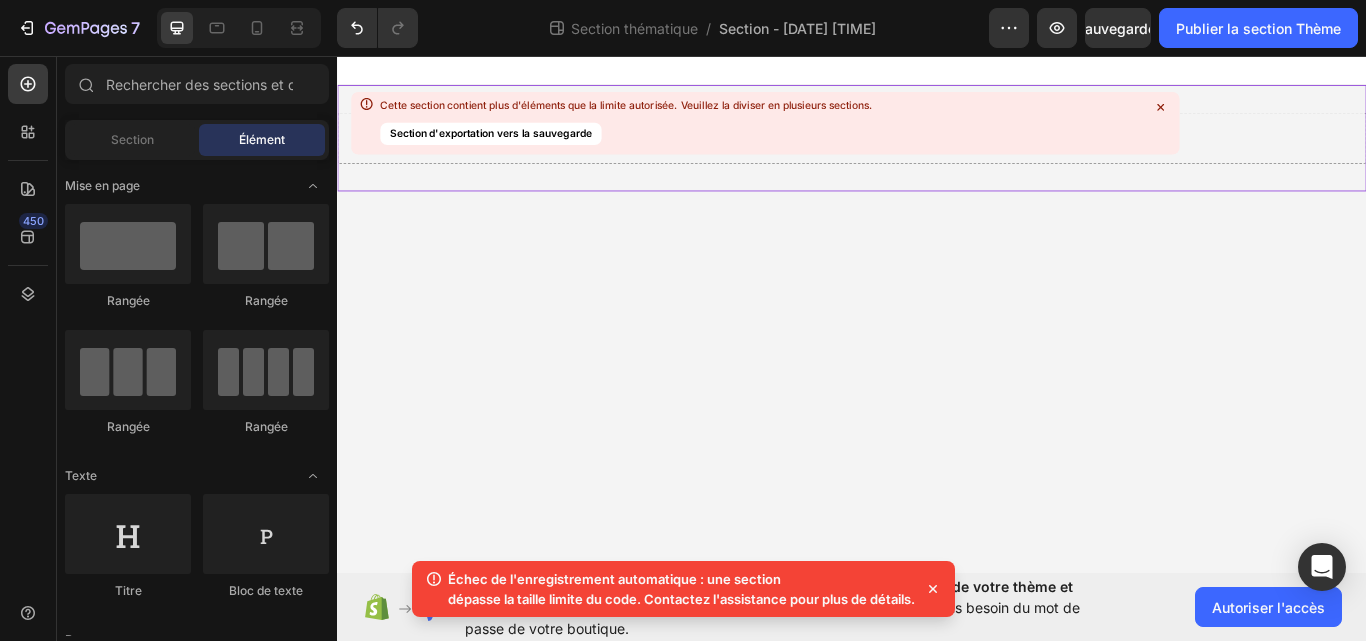 click 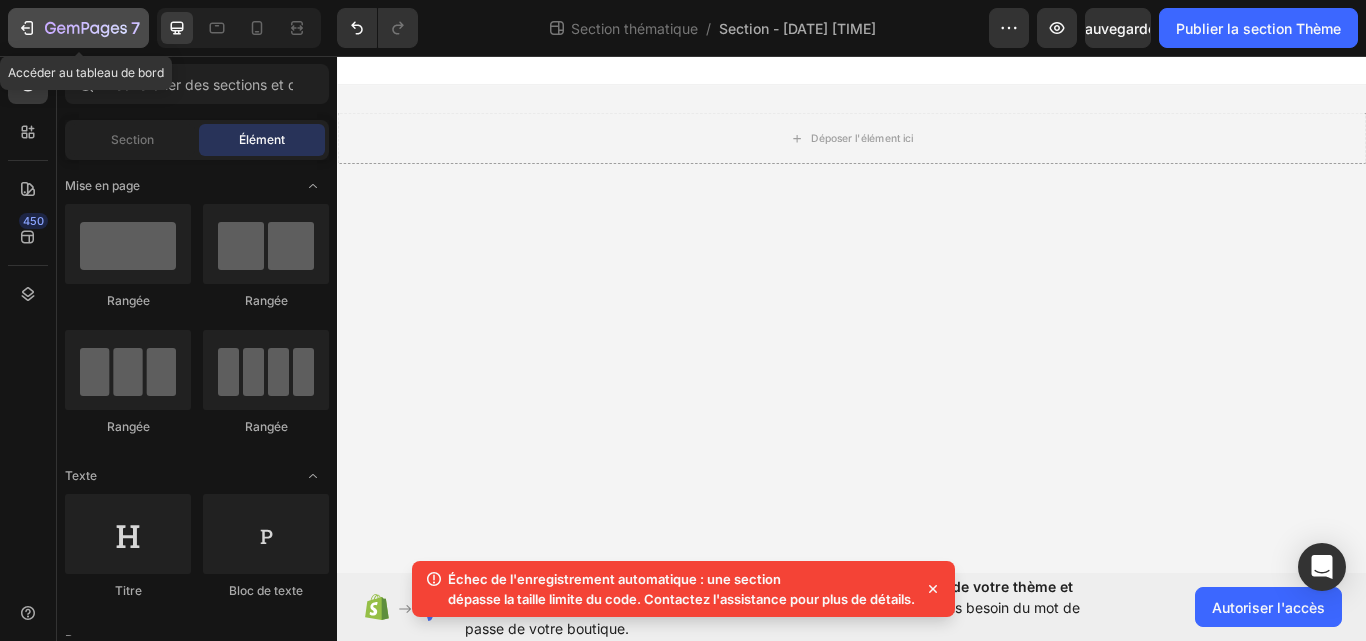 click 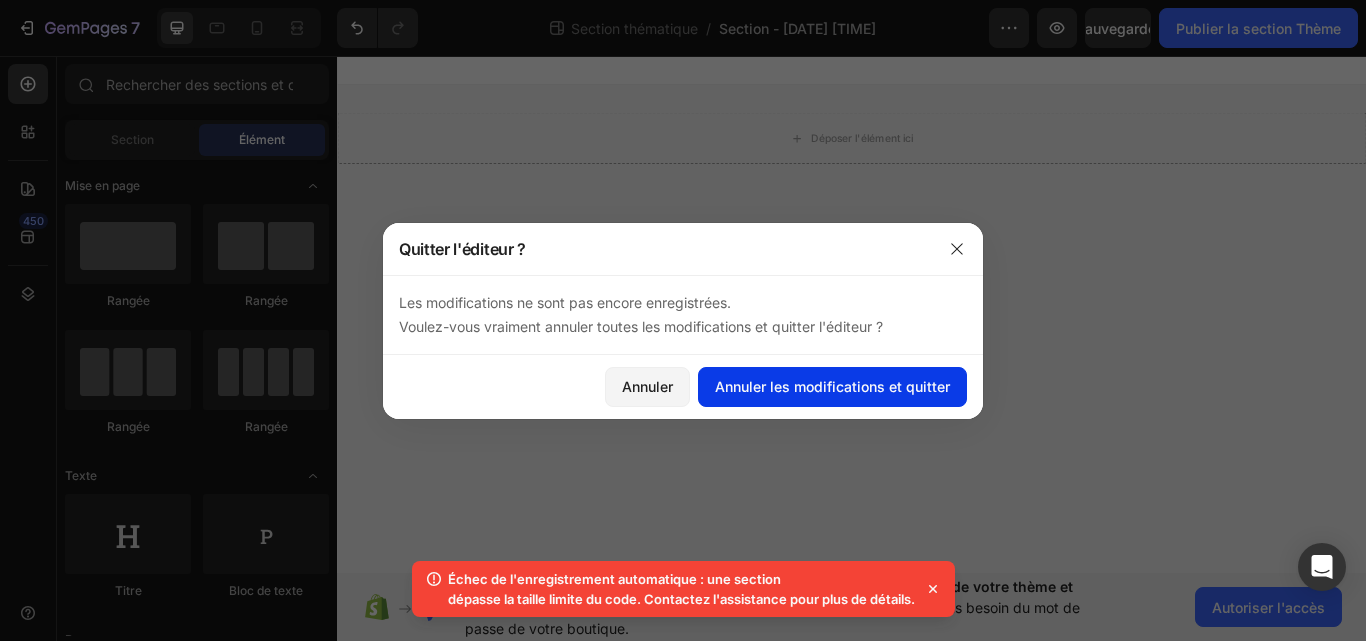 click on "Annuler les modifications et quitter" at bounding box center [832, 386] 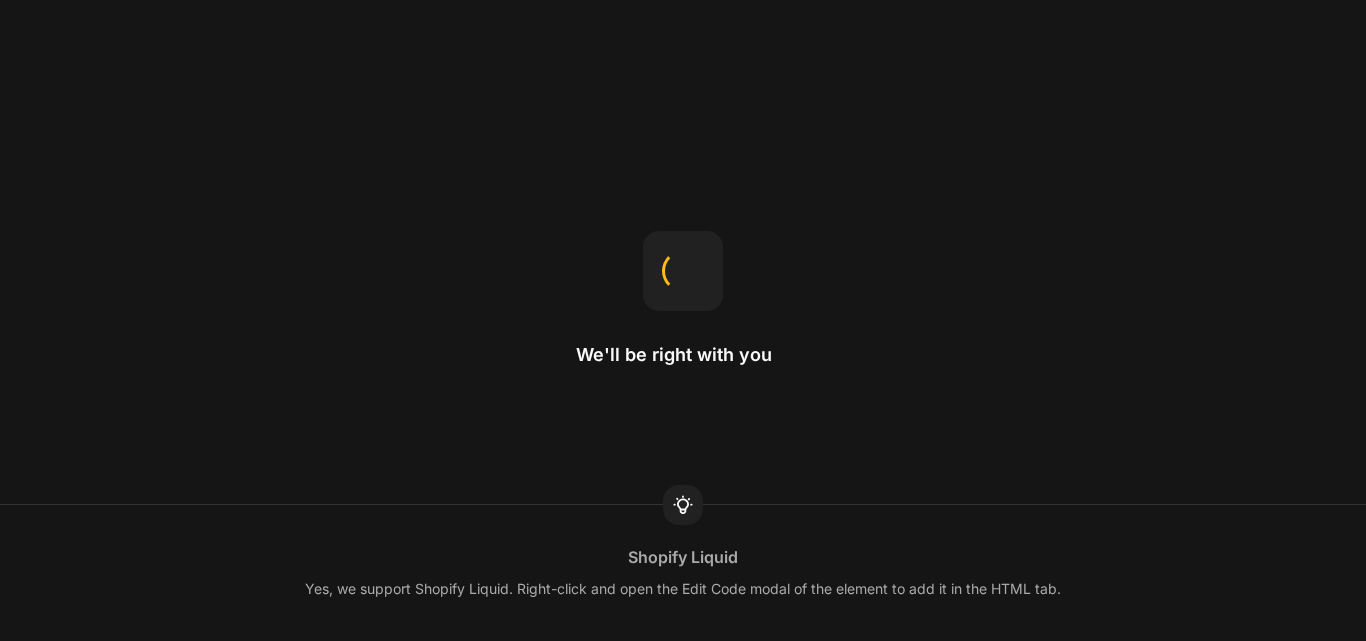 scroll, scrollTop: 0, scrollLeft: 0, axis: both 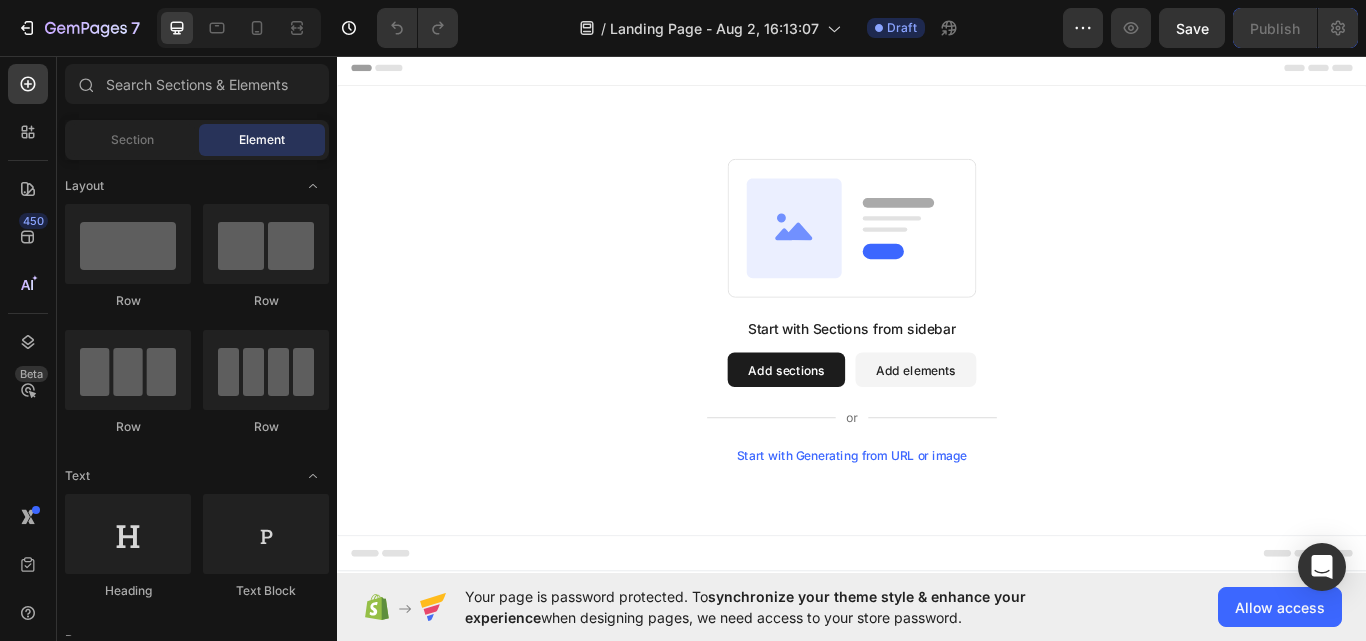 click on "Add sections" at bounding box center [860, 423] 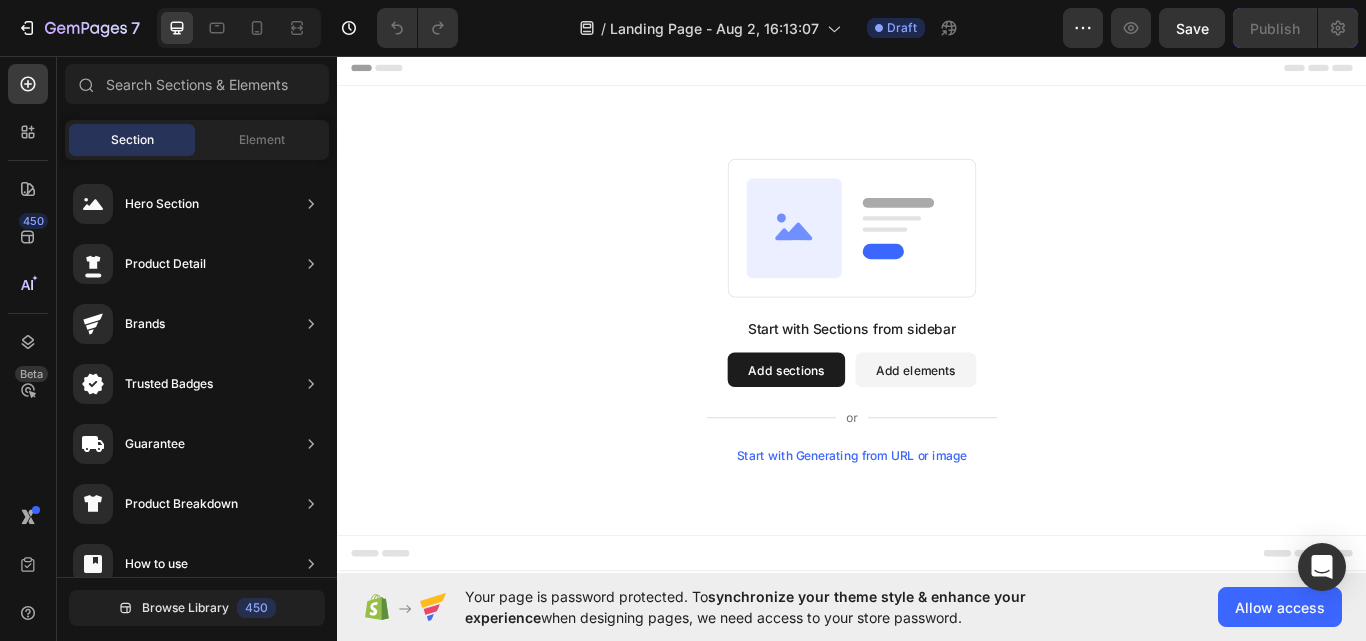 click on "Start with Generating from URL or image" at bounding box center [937, 523] 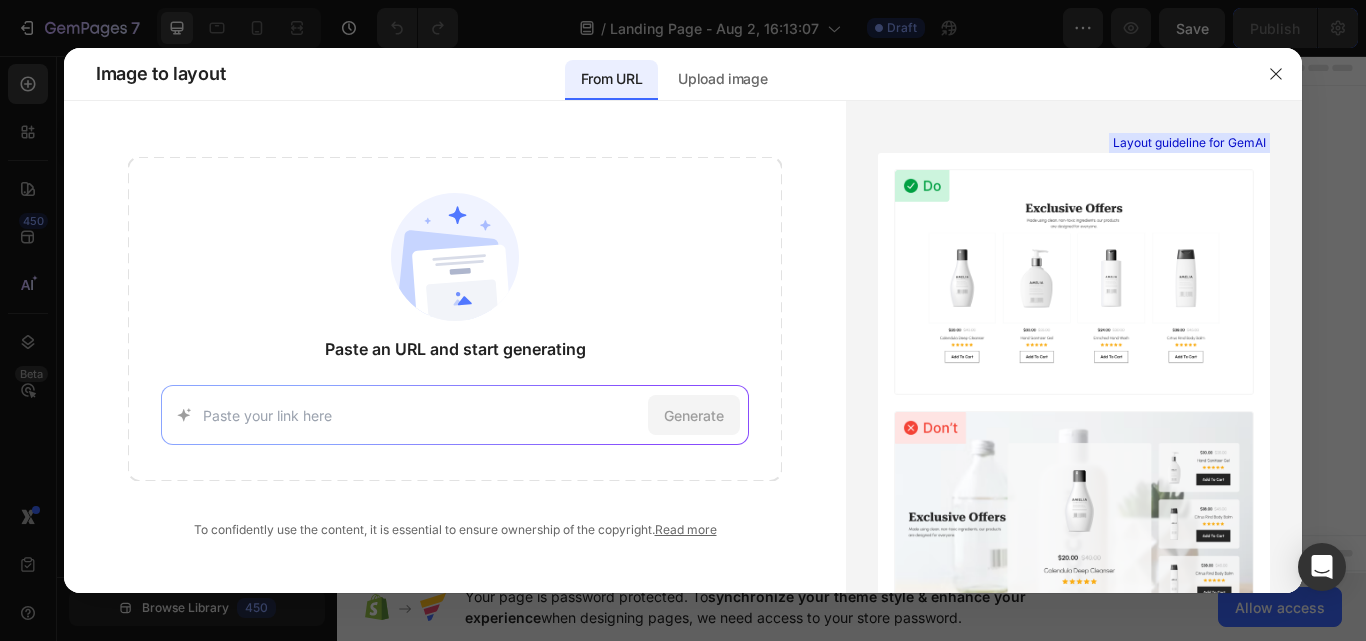 paste on "https://www.elaracraft.com/products/magnetic-lashes?selling_plan=690843844913" 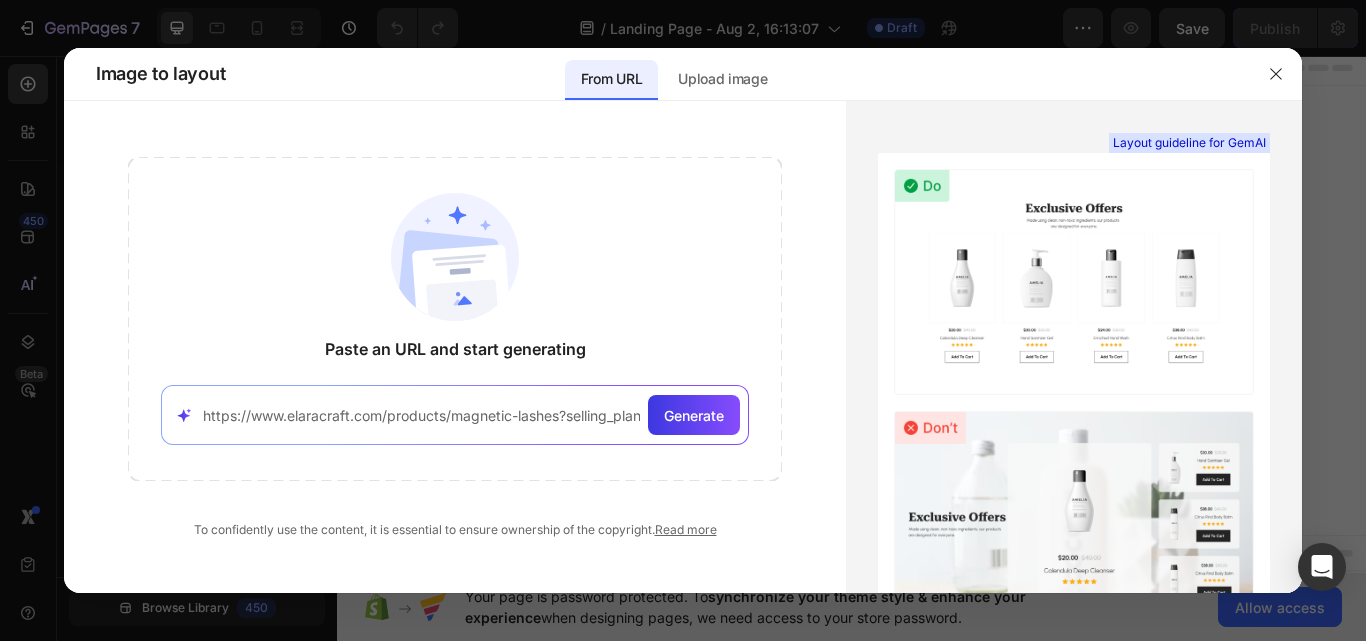 scroll, scrollTop: 0, scrollLeft: 119, axis: horizontal 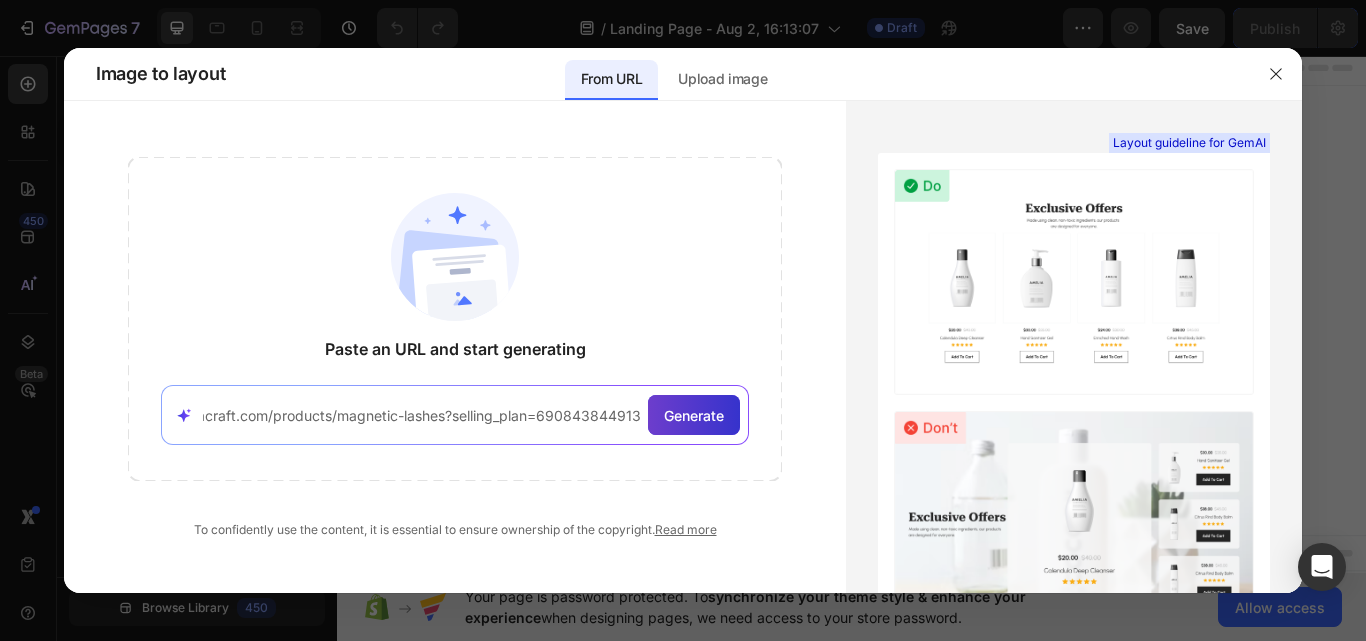 type on "https://www.elaracraft.com/products/magnetic-lashes?selling_plan=690843844913" 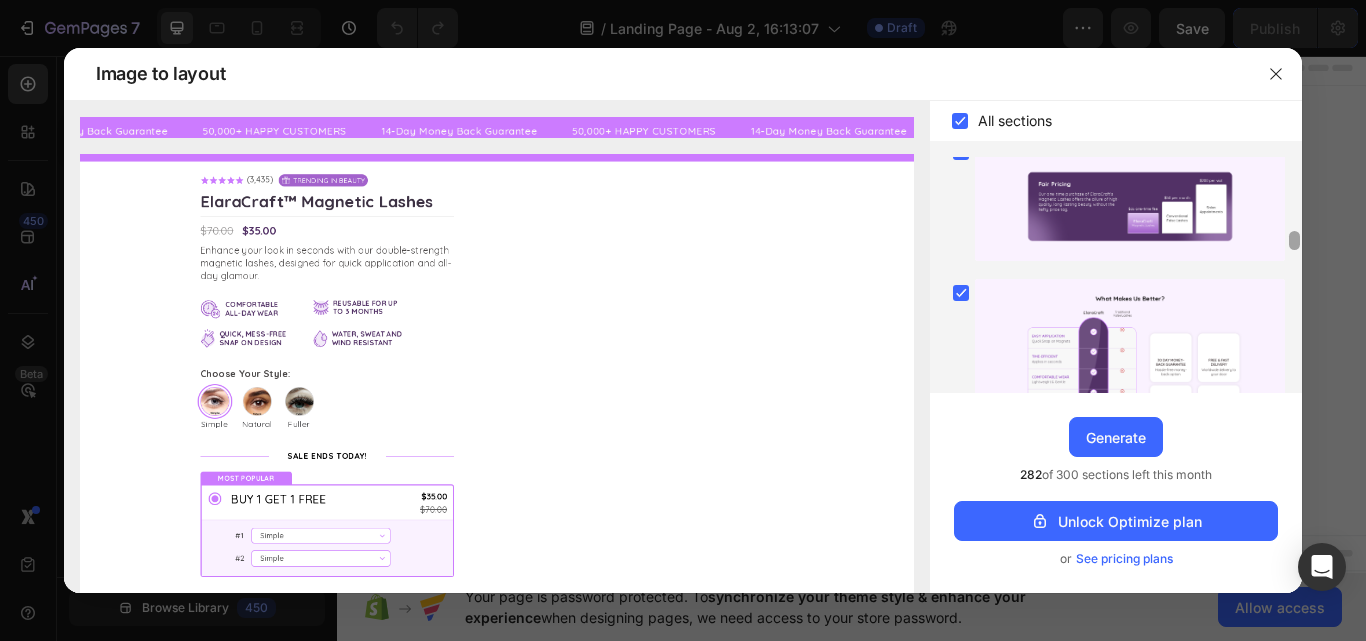 scroll, scrollTop: 1756, scrollLeft: 0, axis: vertical 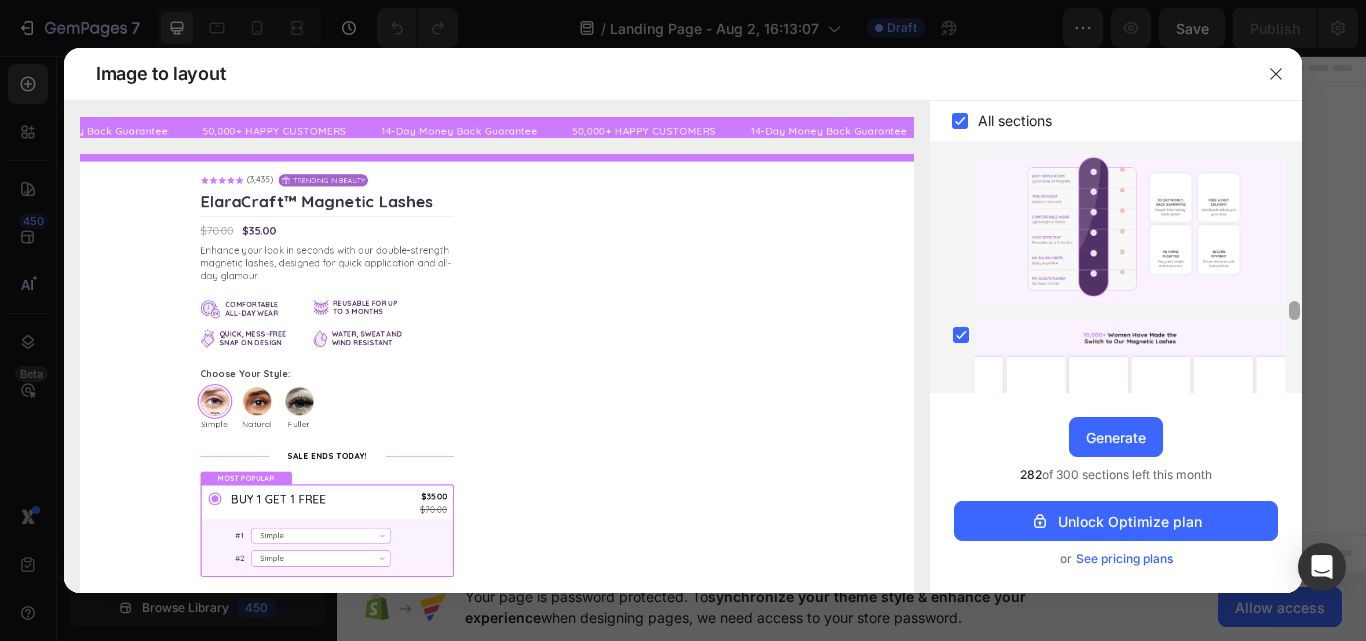 drag, startPoint x: 1299, startPoint y: 199, endPoint x: 1302, endPoint y: 680, distance: 481.00937 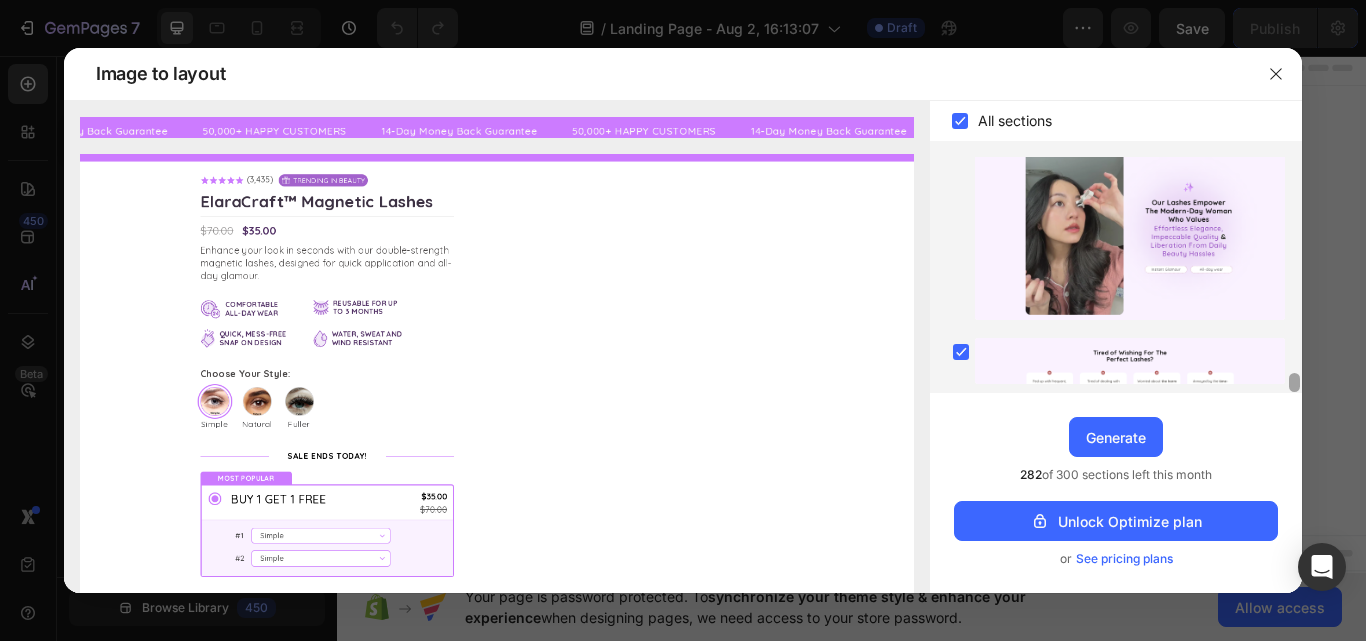 scroll, scrollTop: 2640, scrollLeft: 0, axis: vertical 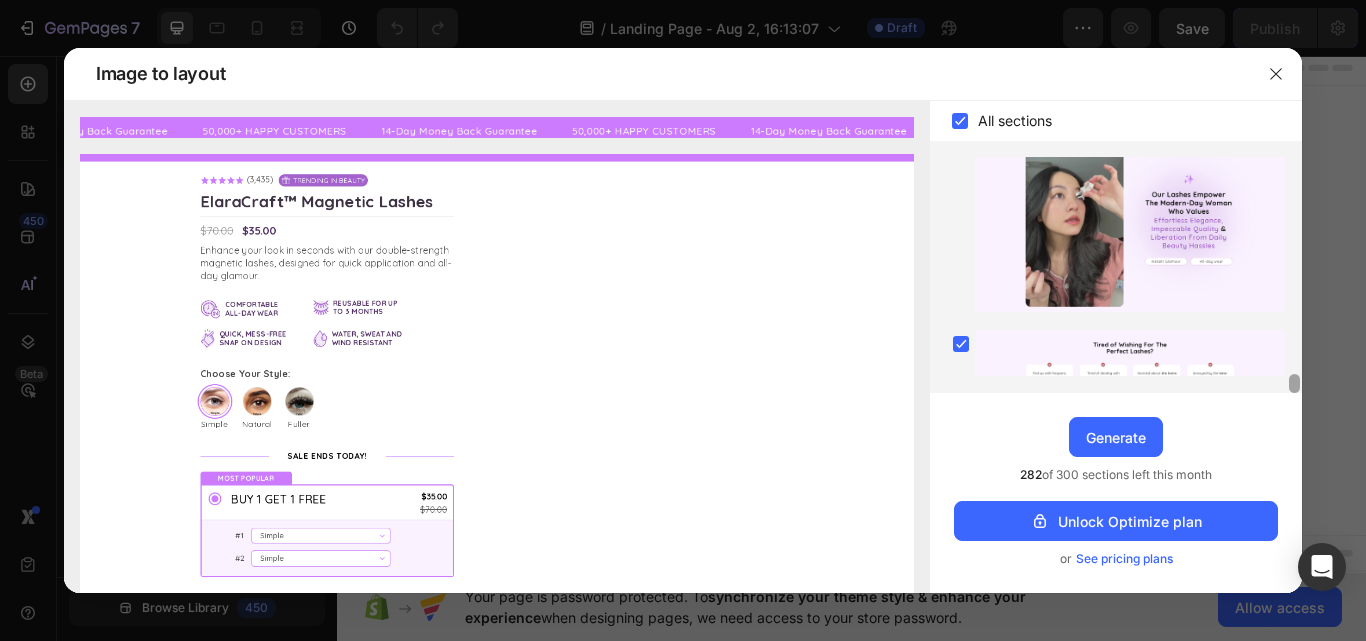 drag, startPoint x: 1293, startPoint y: 312, endPoint x: 1308, endPoint y: 406, distance: 95.189285 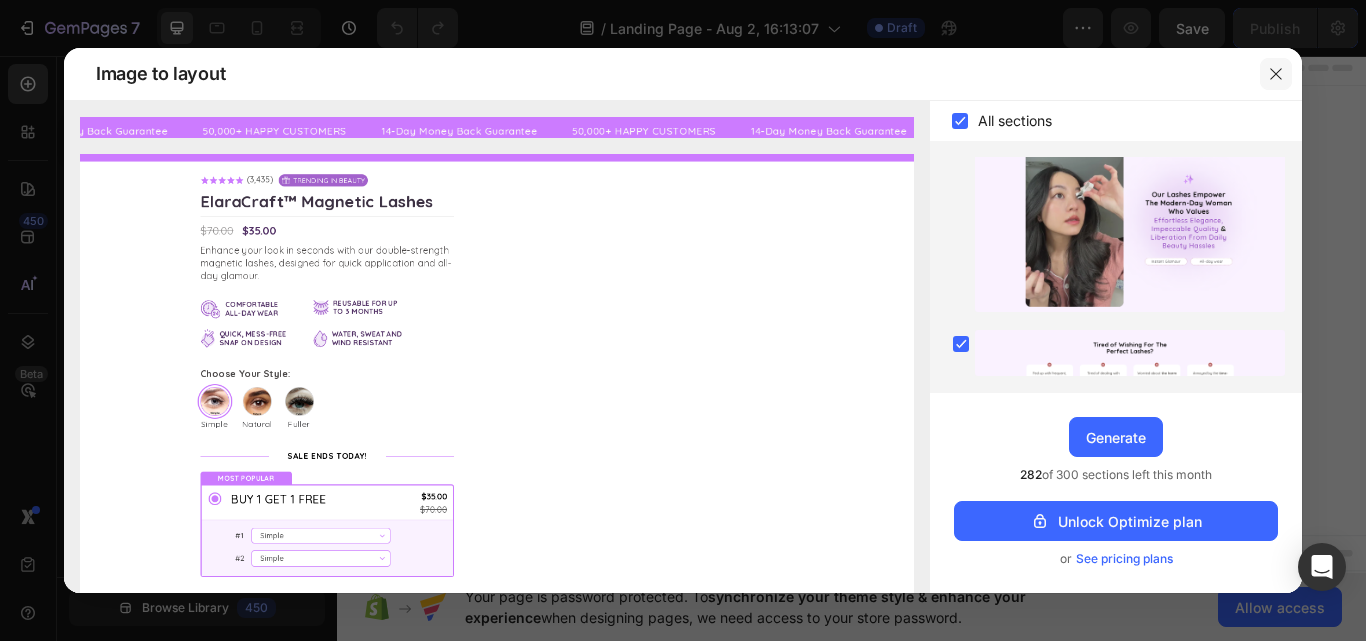 click 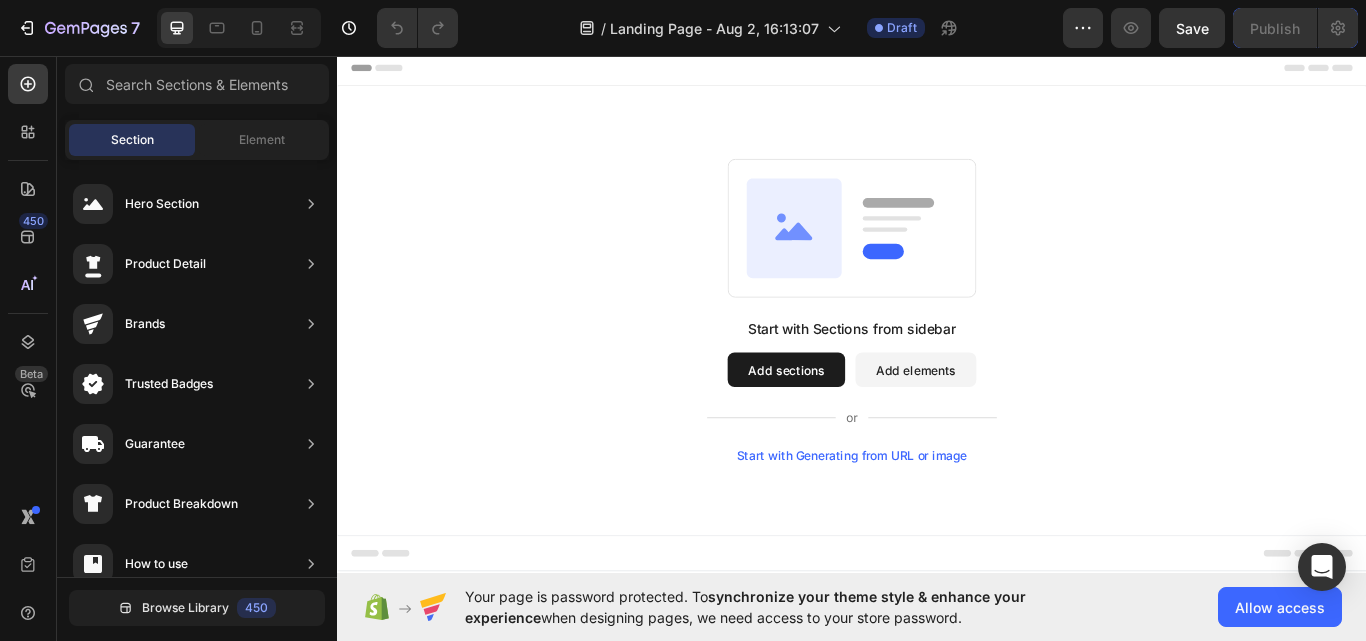 click on "Start with Generating from URL or image" at bounding box center (937, 523) 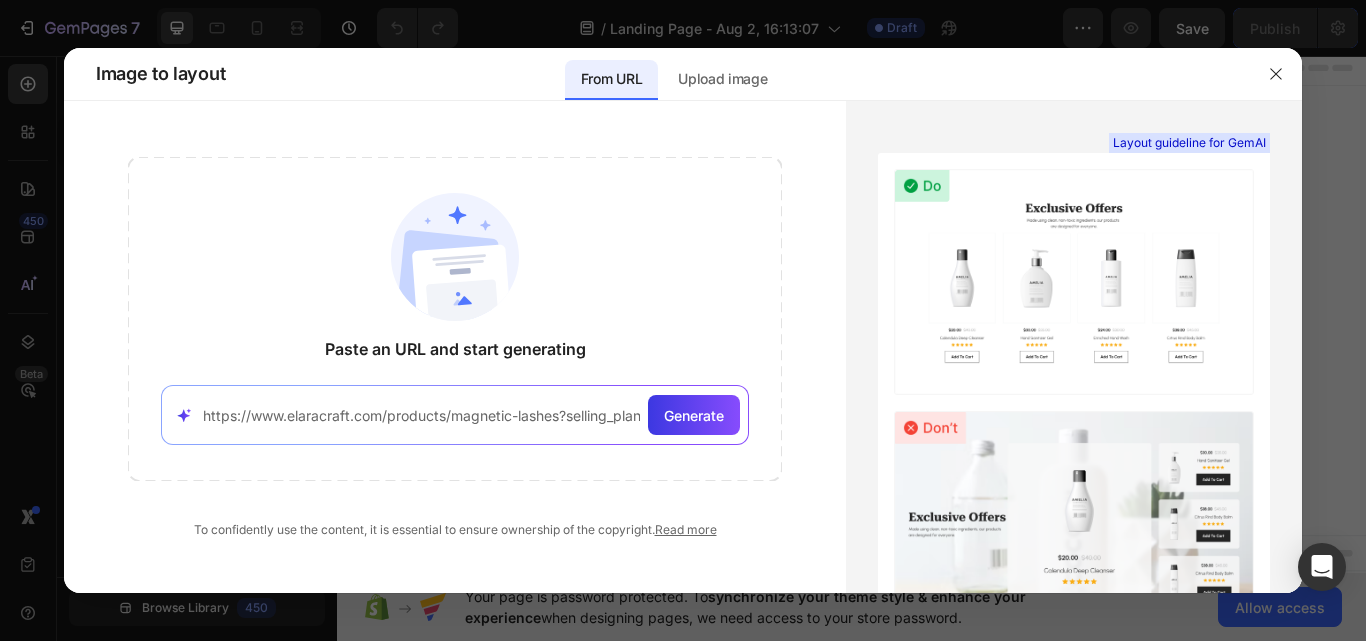 scroll, scrollTop: 0, scrollLeft: 119, axis: horizontal 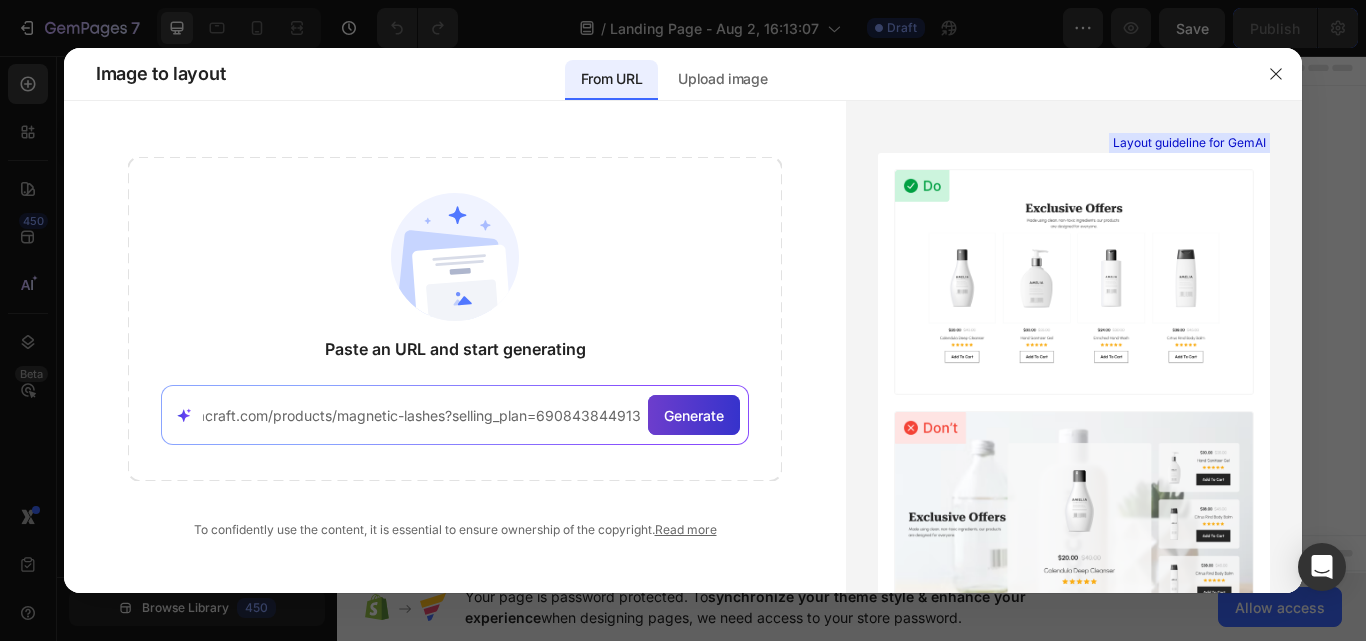 type on "https://www.elaracraft.com/products/magnetic-lashes?selling_plan=690843844913" 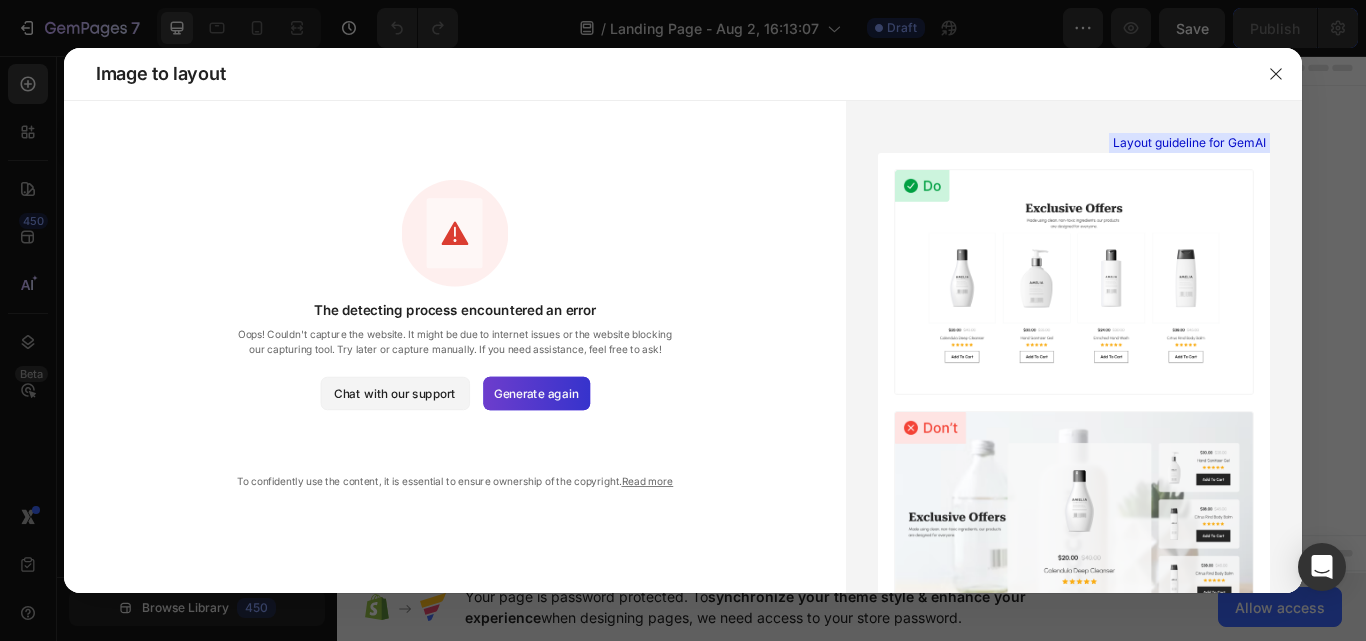 click on "Generate again" at bounding box center [536, 394] 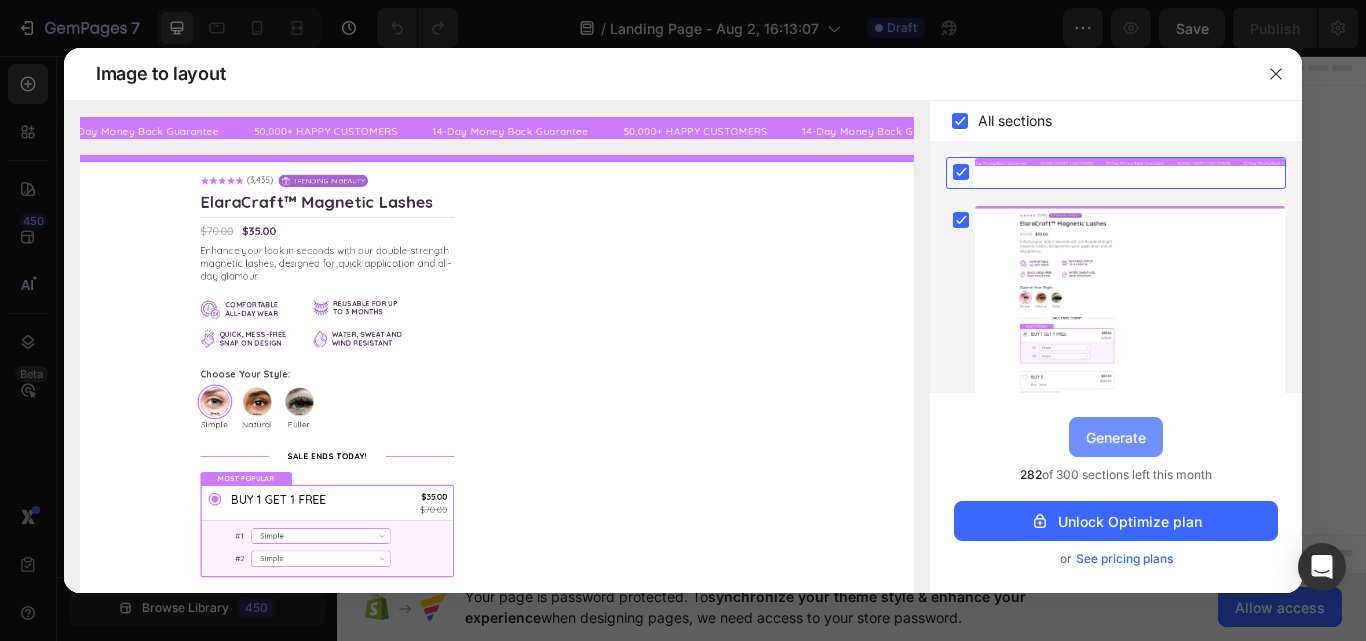 click on "Generate" at bounding box center [1116, 437] 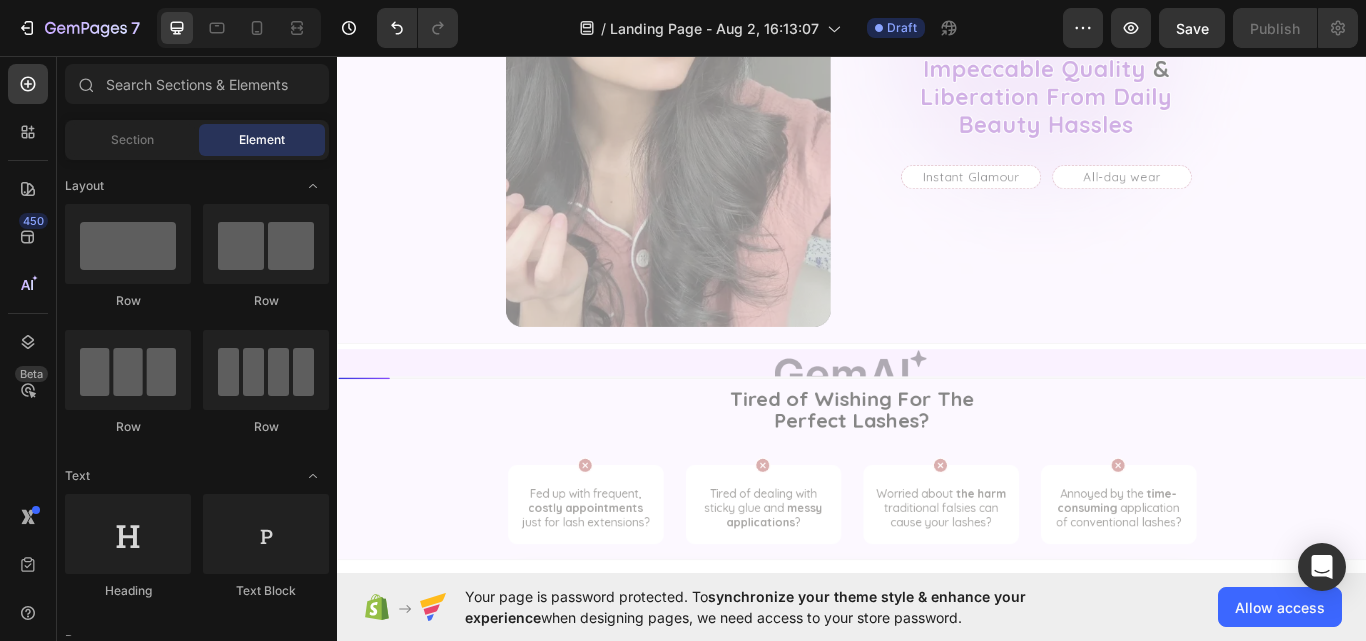 scroll, scrollTop: 0, scrollLeft: 0, axis: both 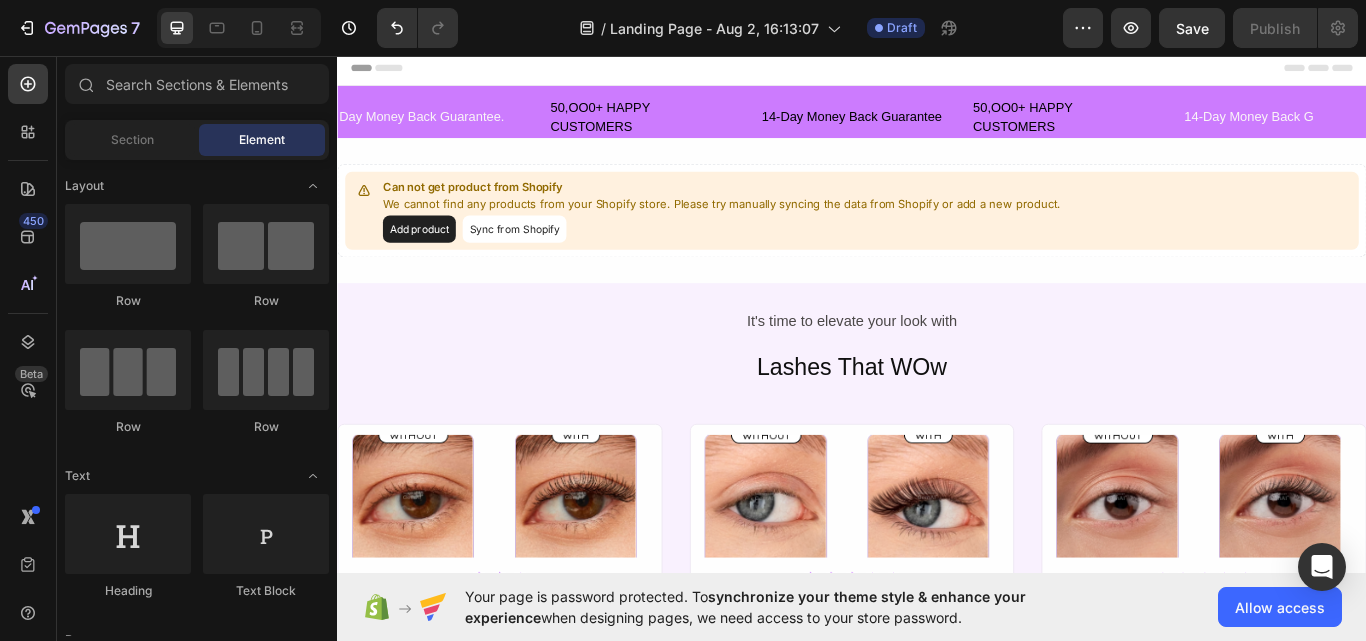 drag, startPoint x: 1531, startPoint y: 76, endPoint x: 1682, endPoint y: 55, distance: 152.45328 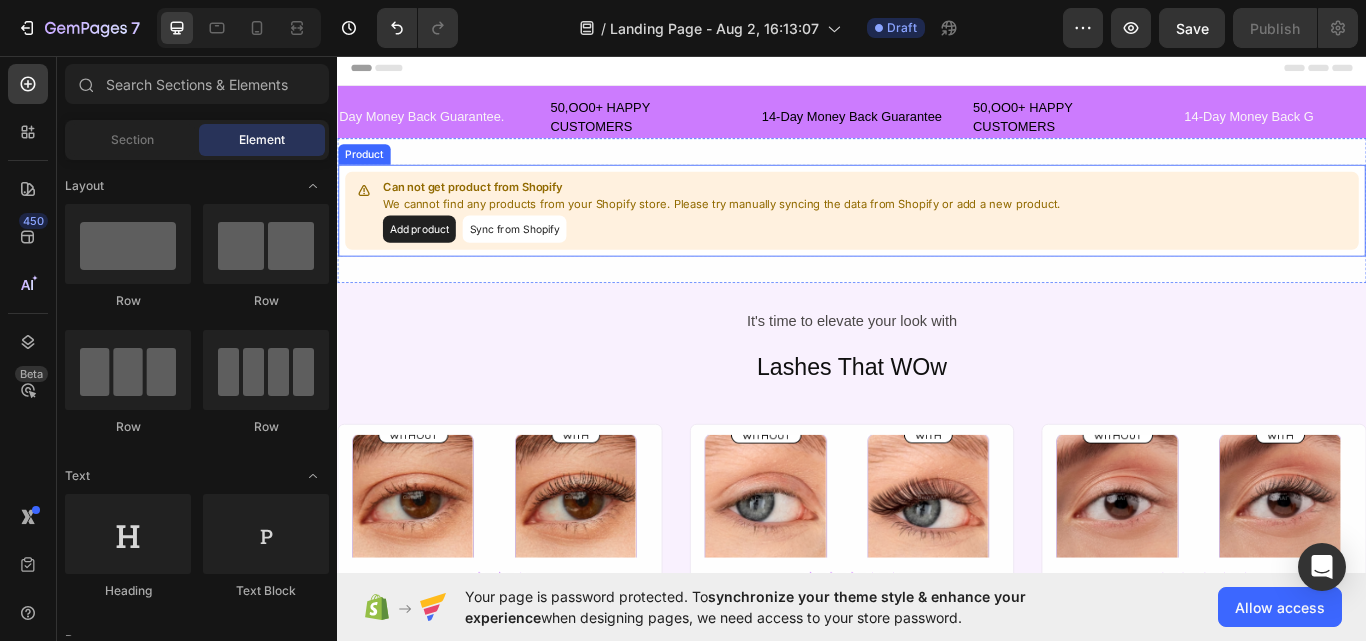 click on "Add product" at bounding box center (432, 259) 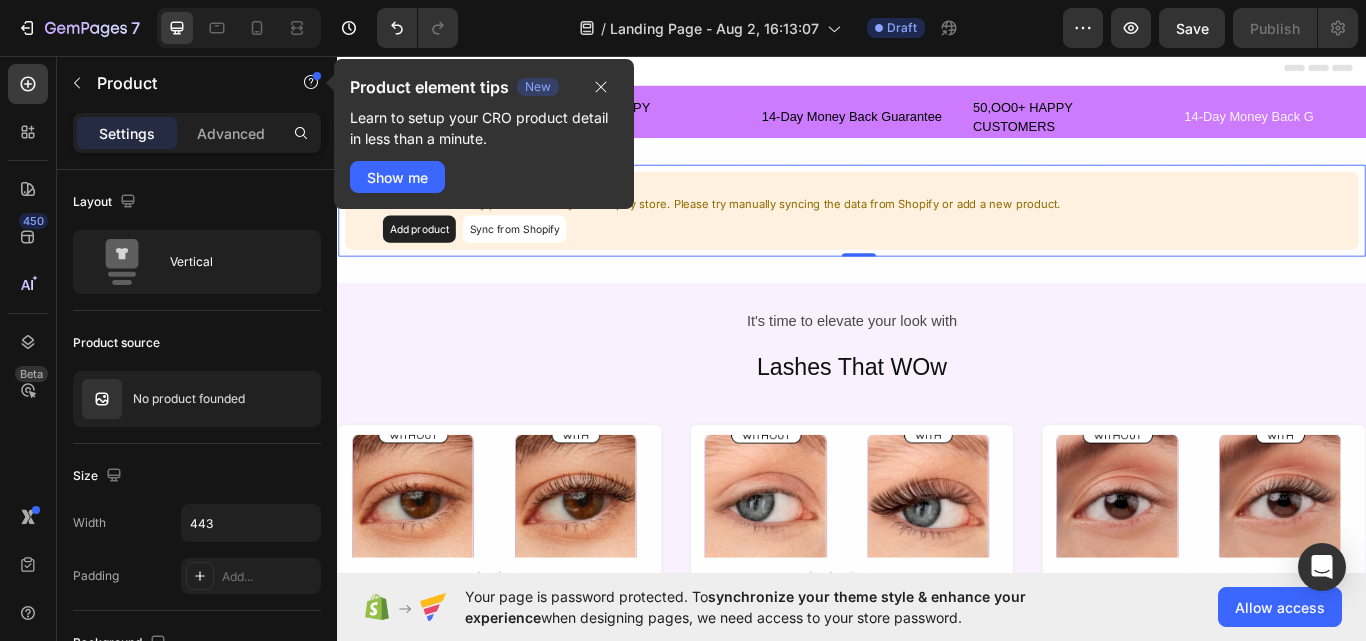 click on "Sync from Shopify" at bounding box center (543, 259) 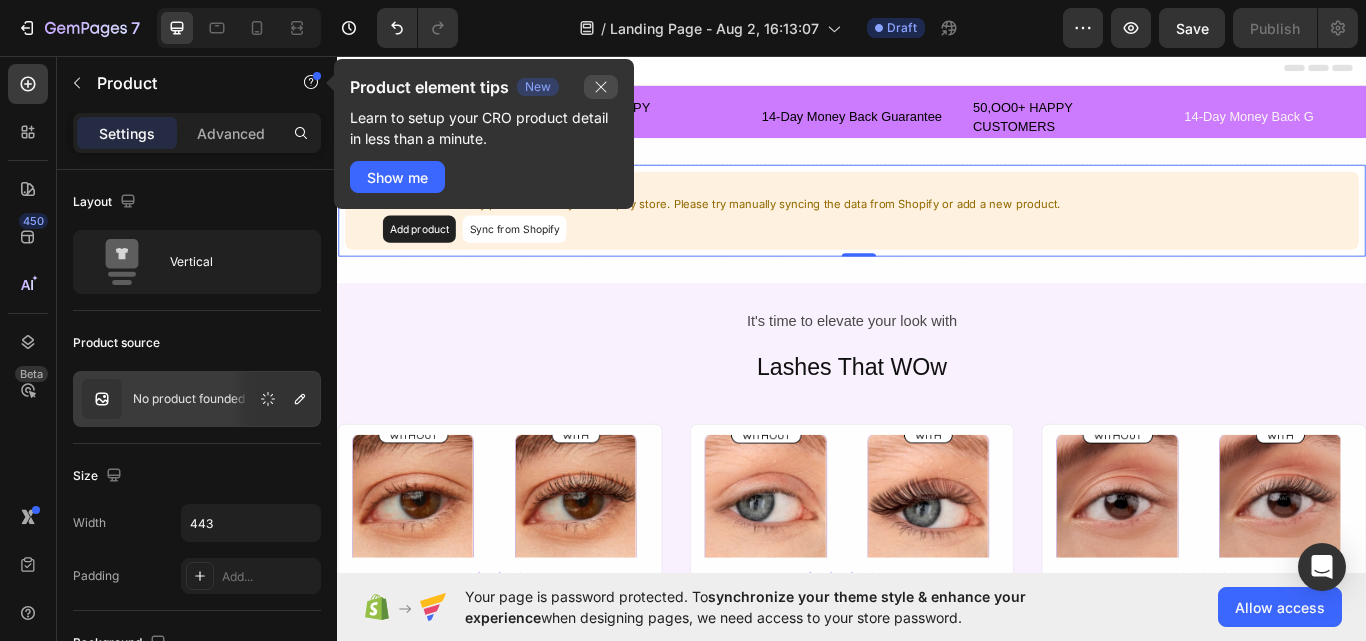 click at bounding box center [601, 87] 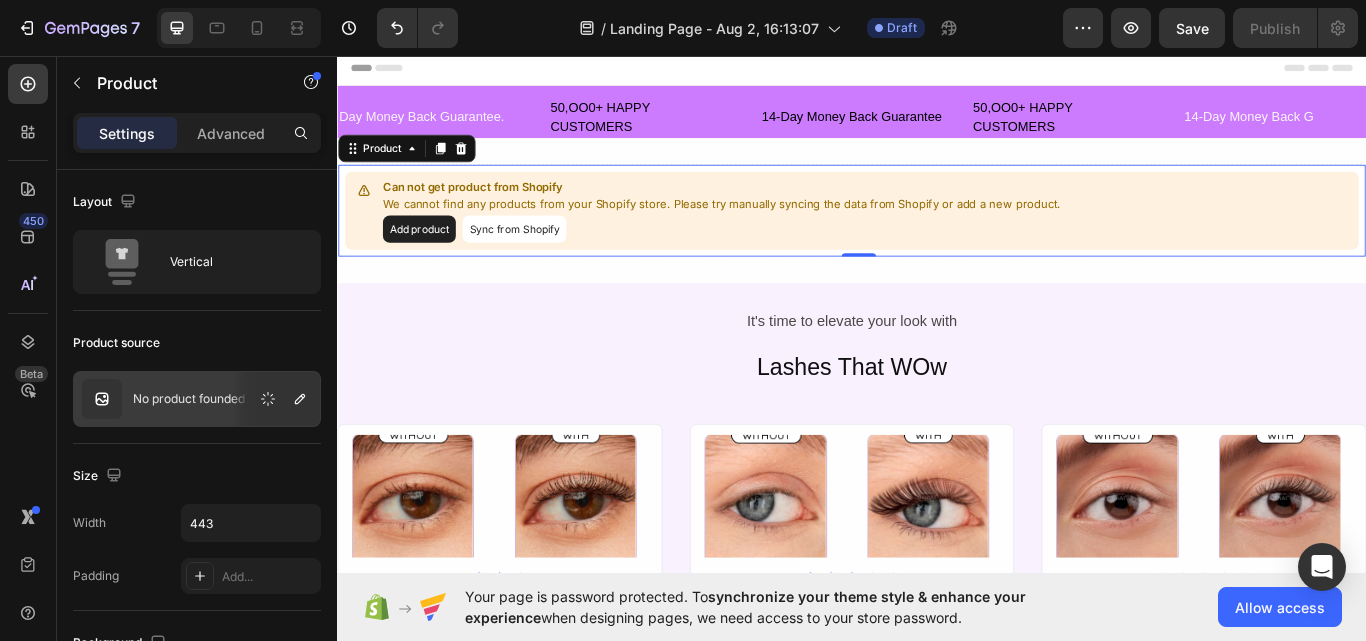 click on "Sync from Shopify" at bounding box center [543, 259] 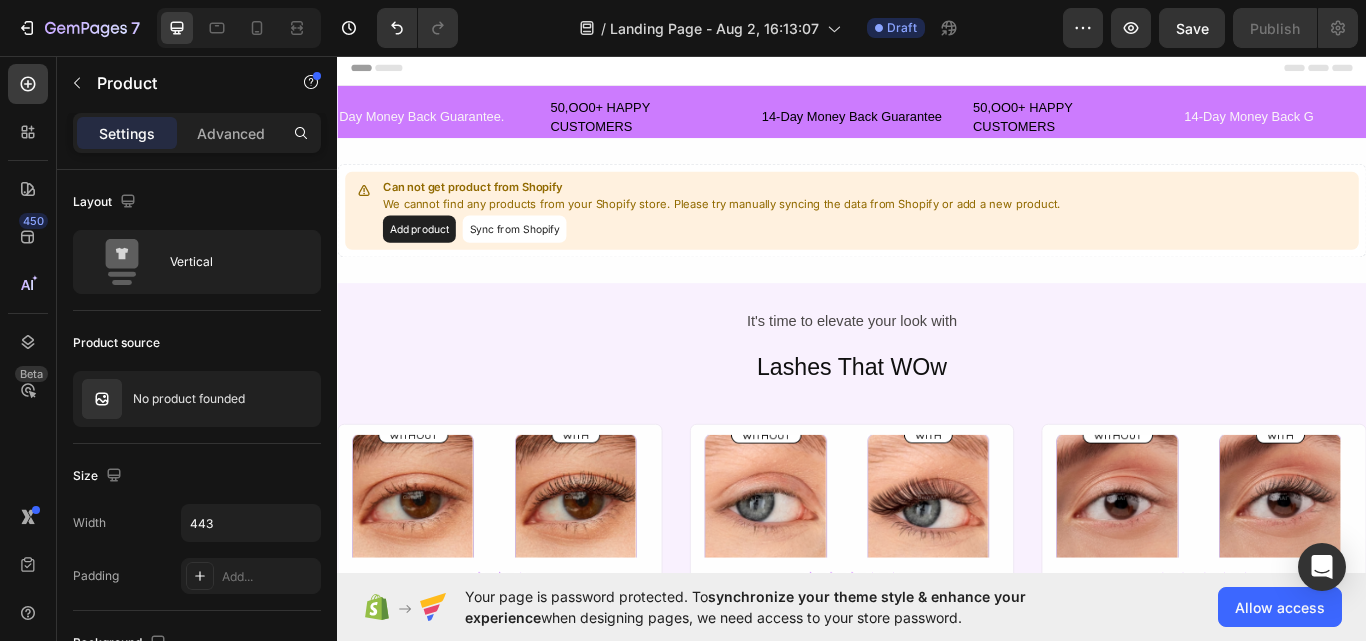 click on "Sync from Shopify" at bounding box center [543, 259] 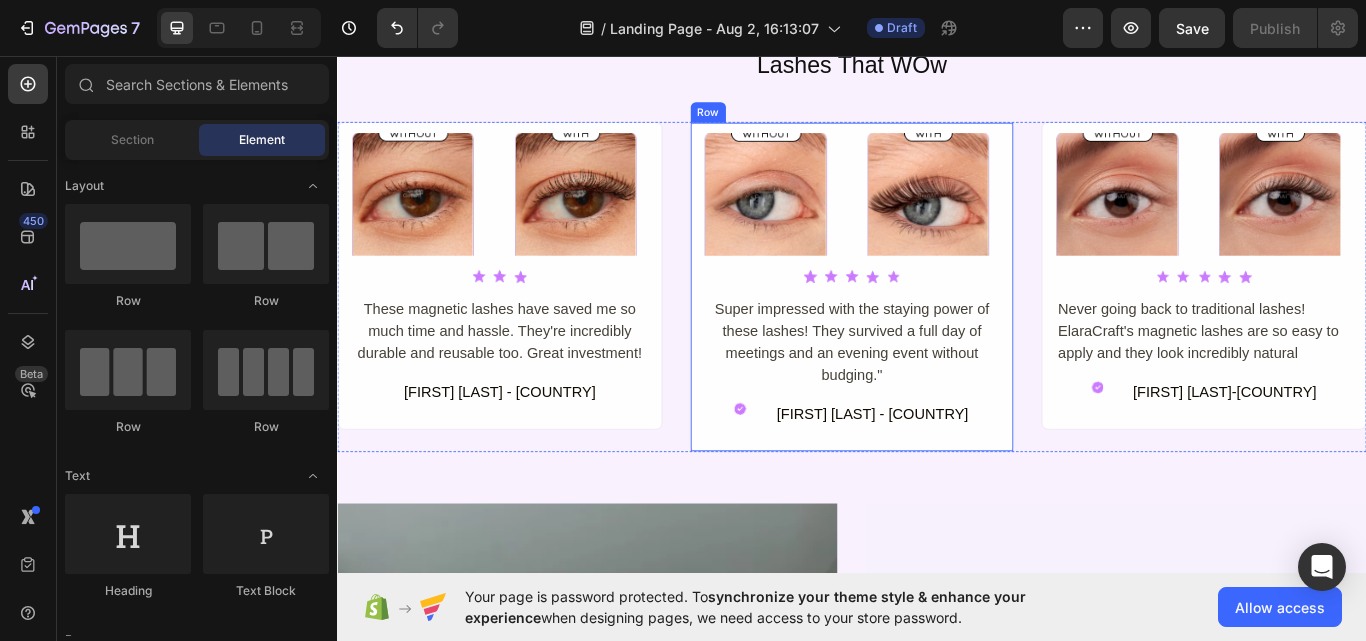 scroll, scrollTop: 328, scrollLeft: 0, axis: vertical 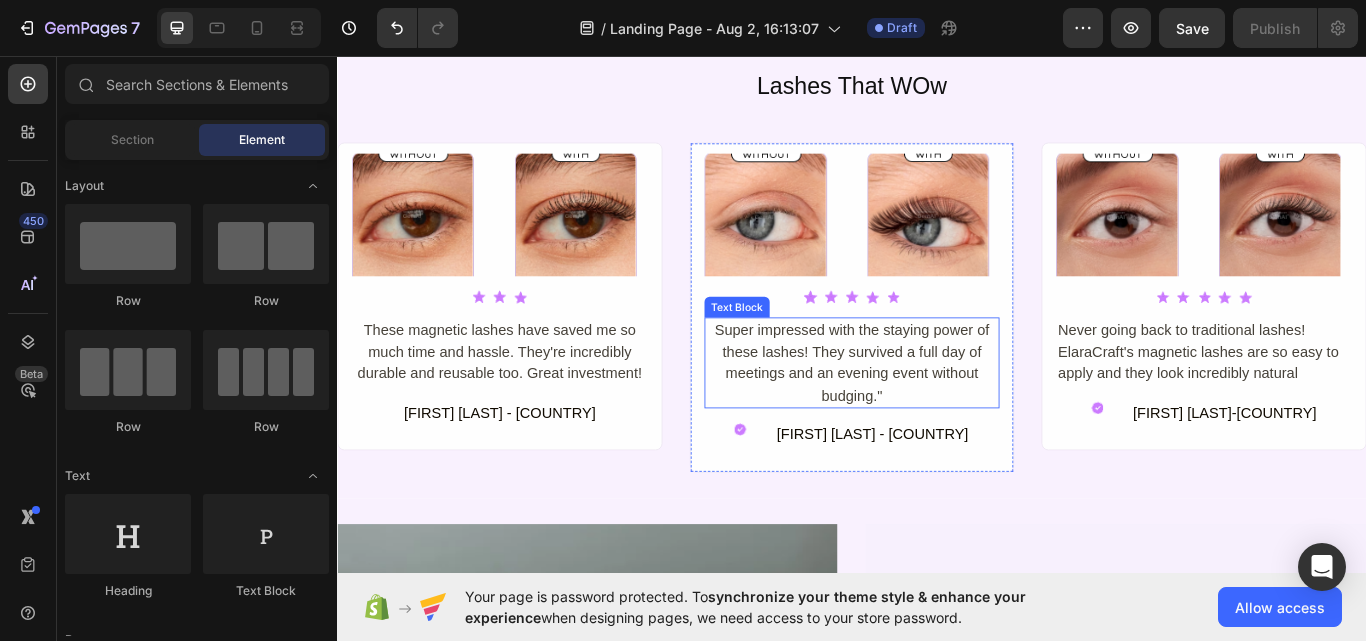 click on "Super impressed with the staying power of these lashes! They survived a  full day of meetings and an evening event without budging."" at bounding box center [937, 415] 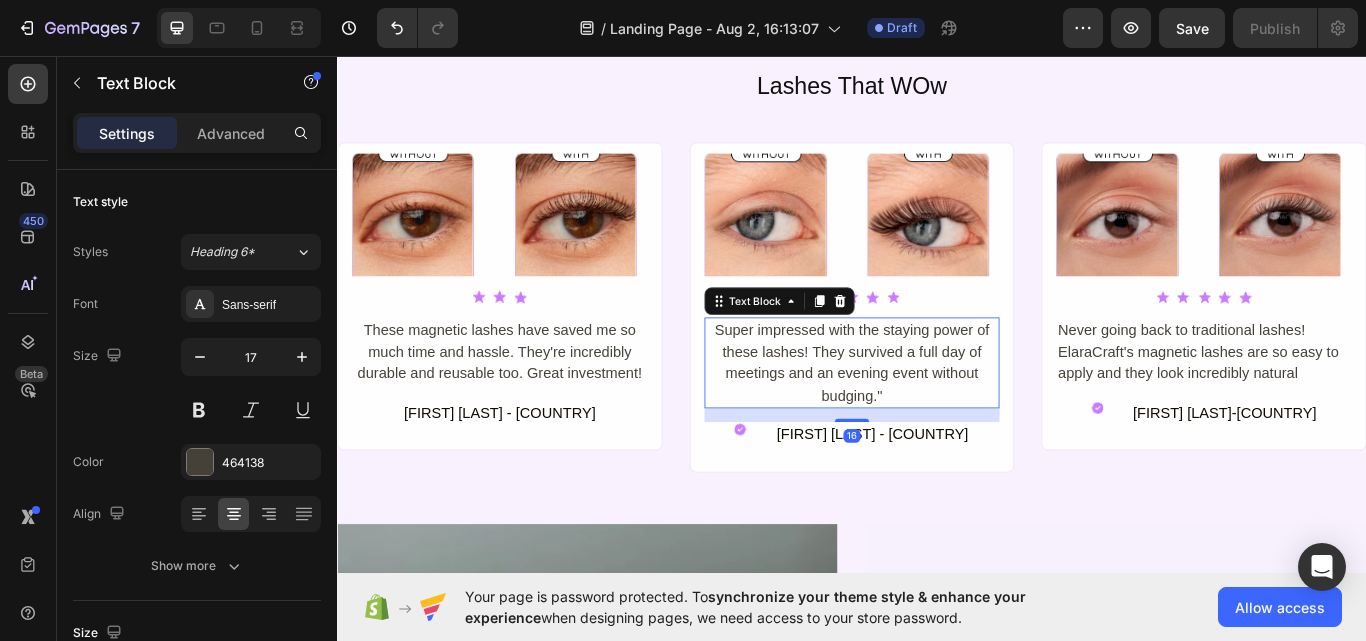 click on "Super impressed with the staying power of these lashes! They survived a  full day of meetings and an evening event without budging."" at bounding box center [937, 415] 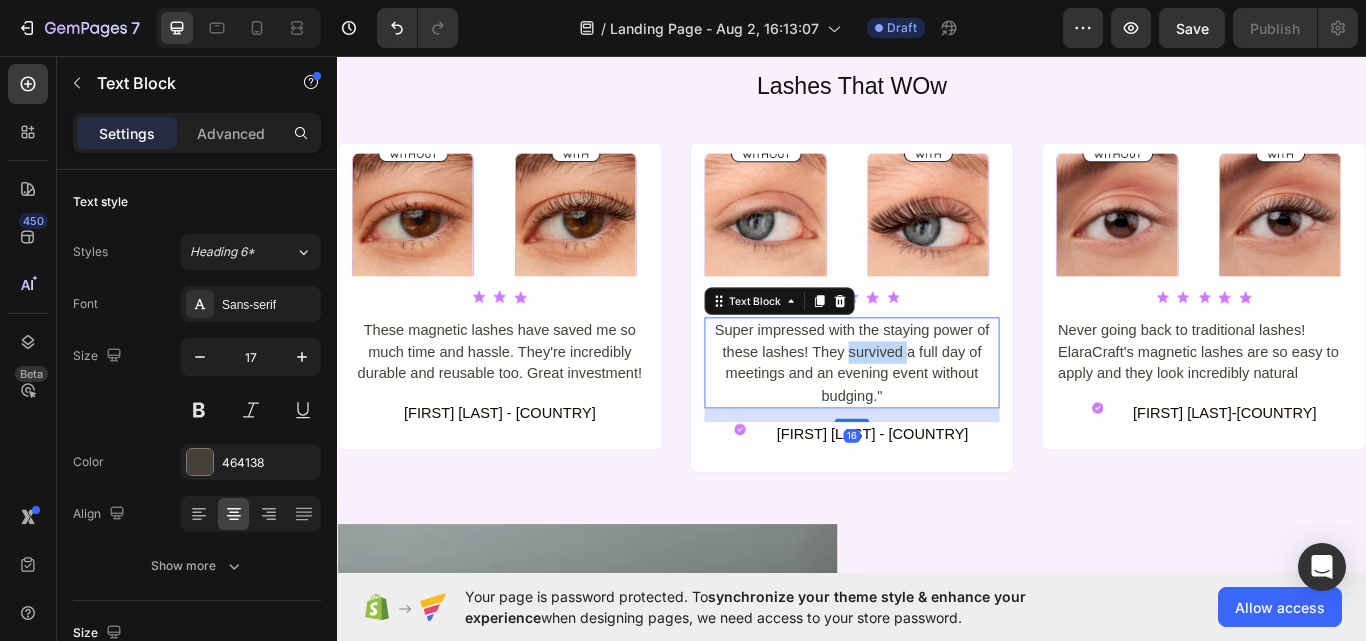 click on "Super impressed with the staying power of these lashes! They survived a full day of meetings and an evening event without budging."" at bounding box center (937, 415) 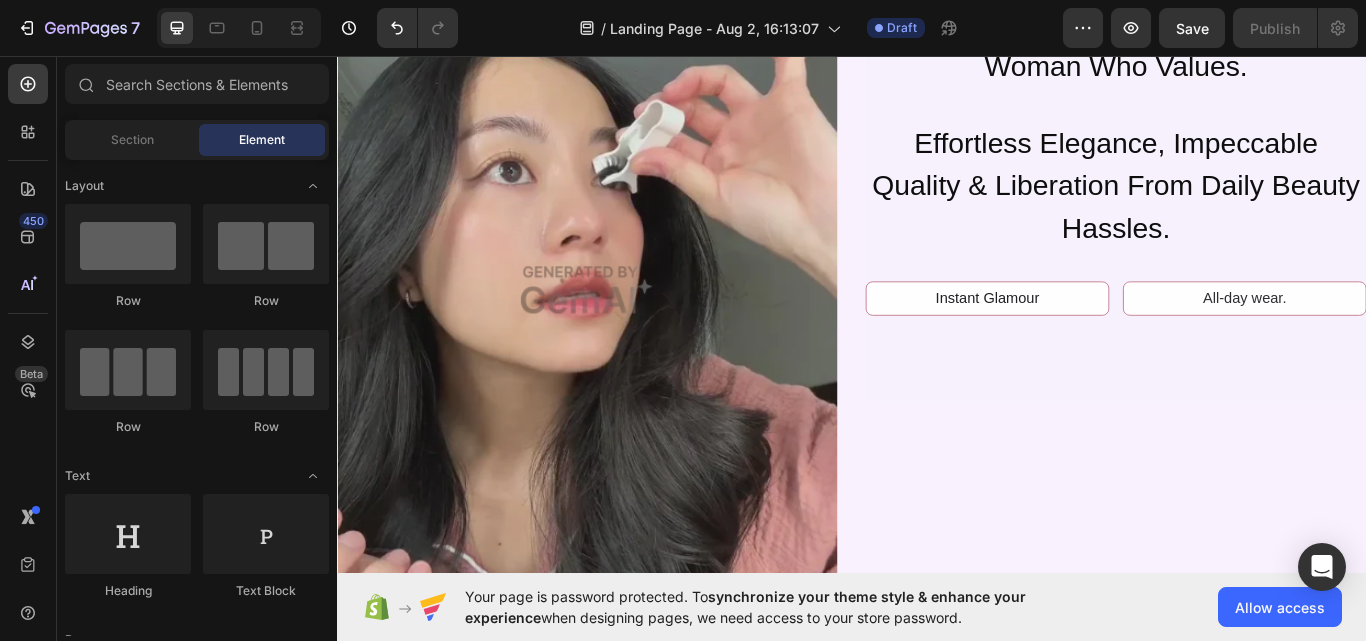 scroll, scrollTop: 1061, scrollLeft: 0, axis: vertical 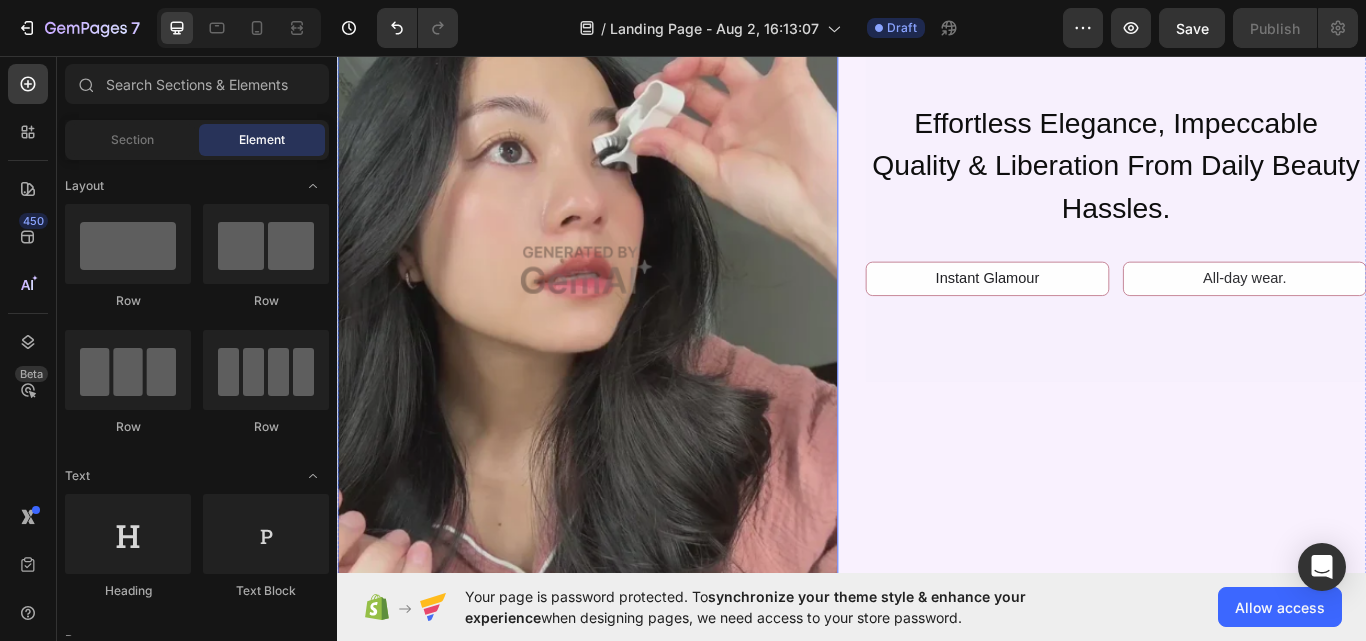 click at bounding box center (629, 308) 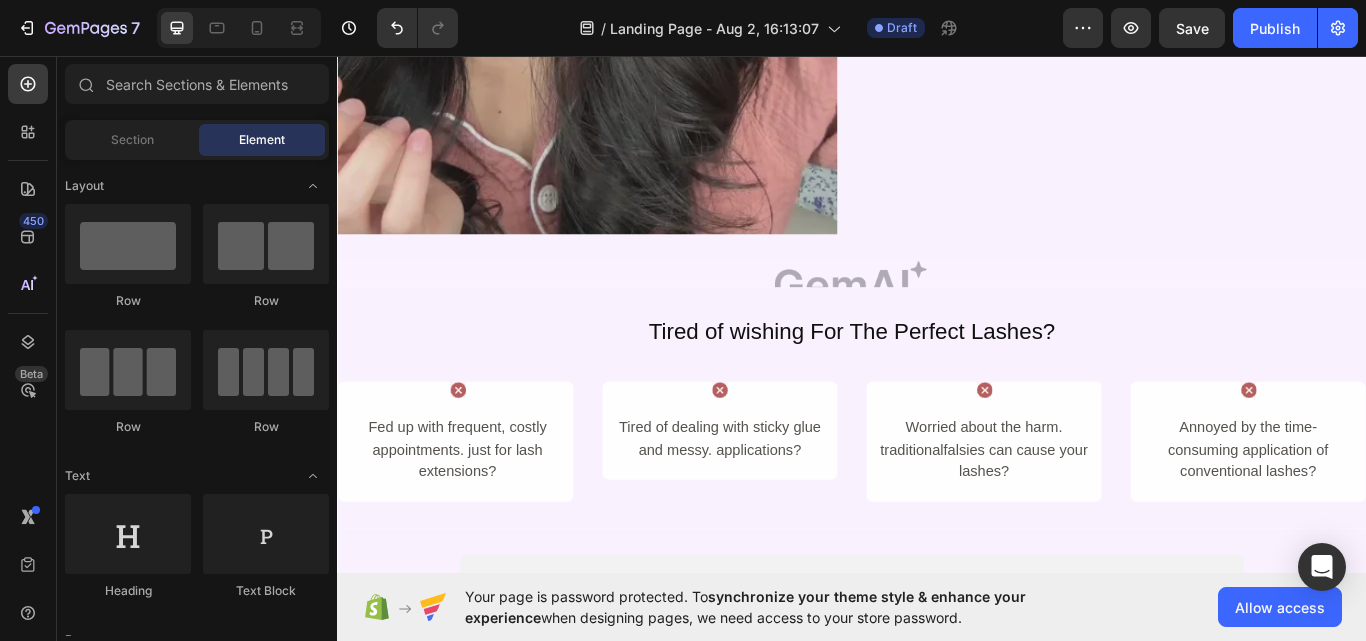 scroll, scrollTop: 1576, scrollLeft: 0, axis: vertical 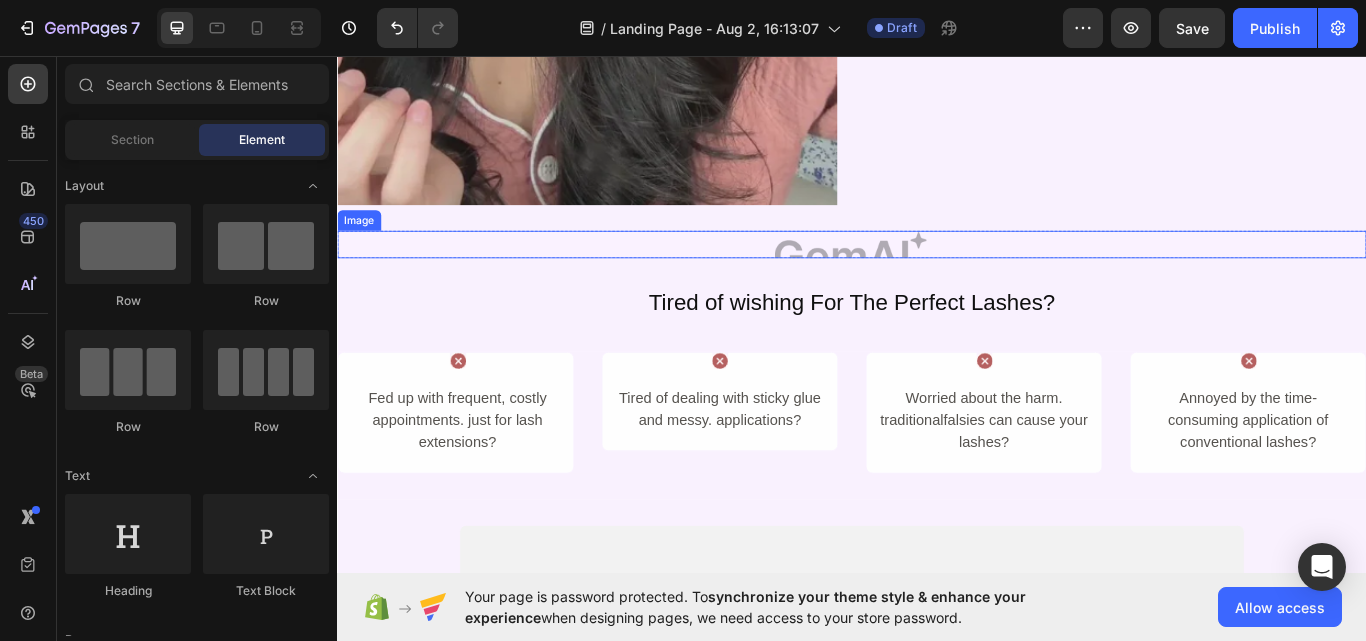 click at bounding box center (937, 277) 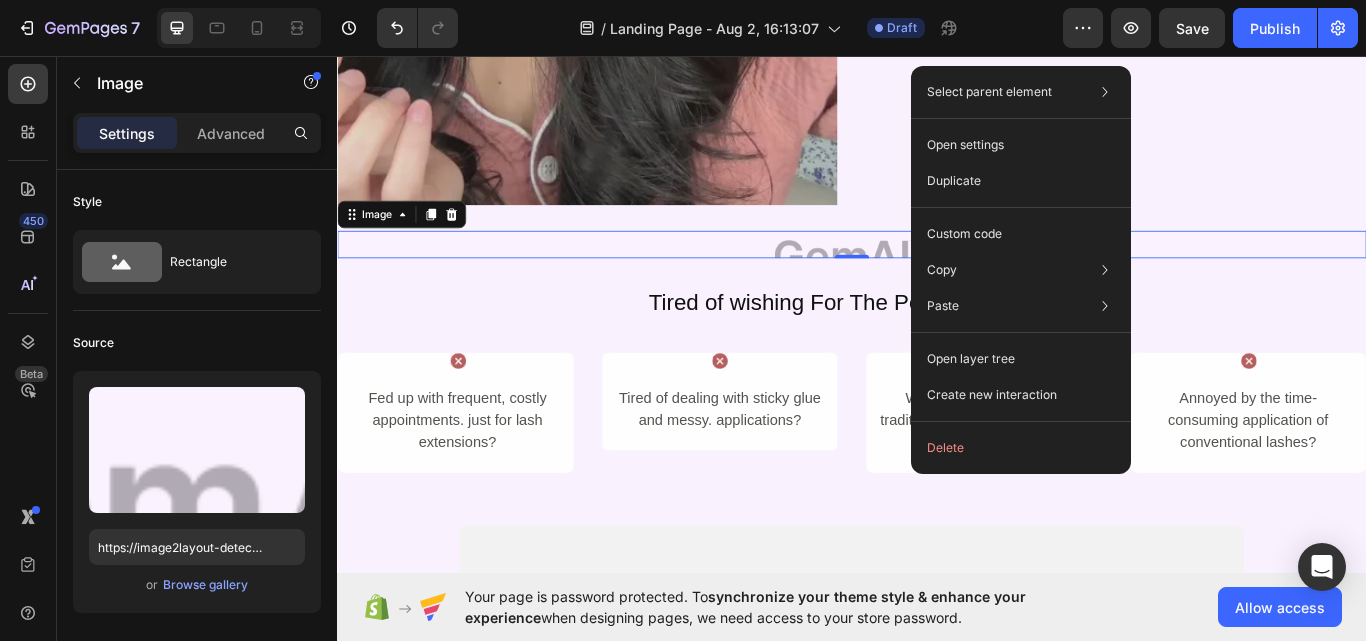 click 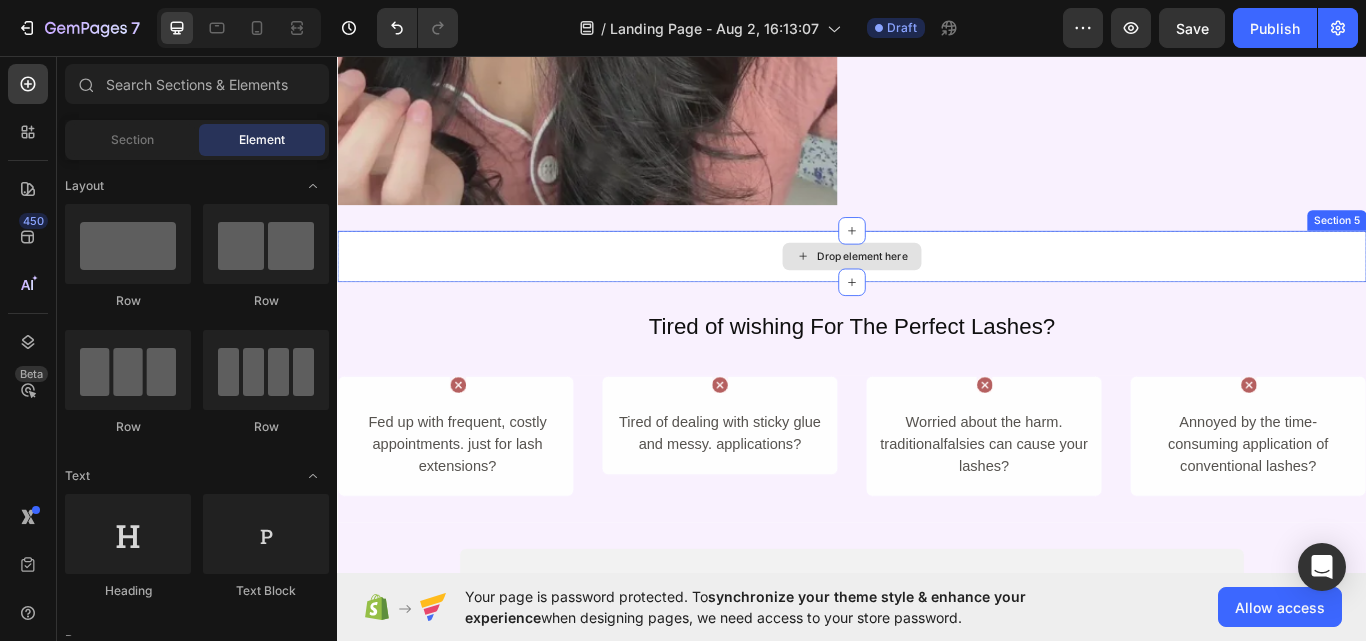 click on "Drop element here" at bounding box center [937, 291] 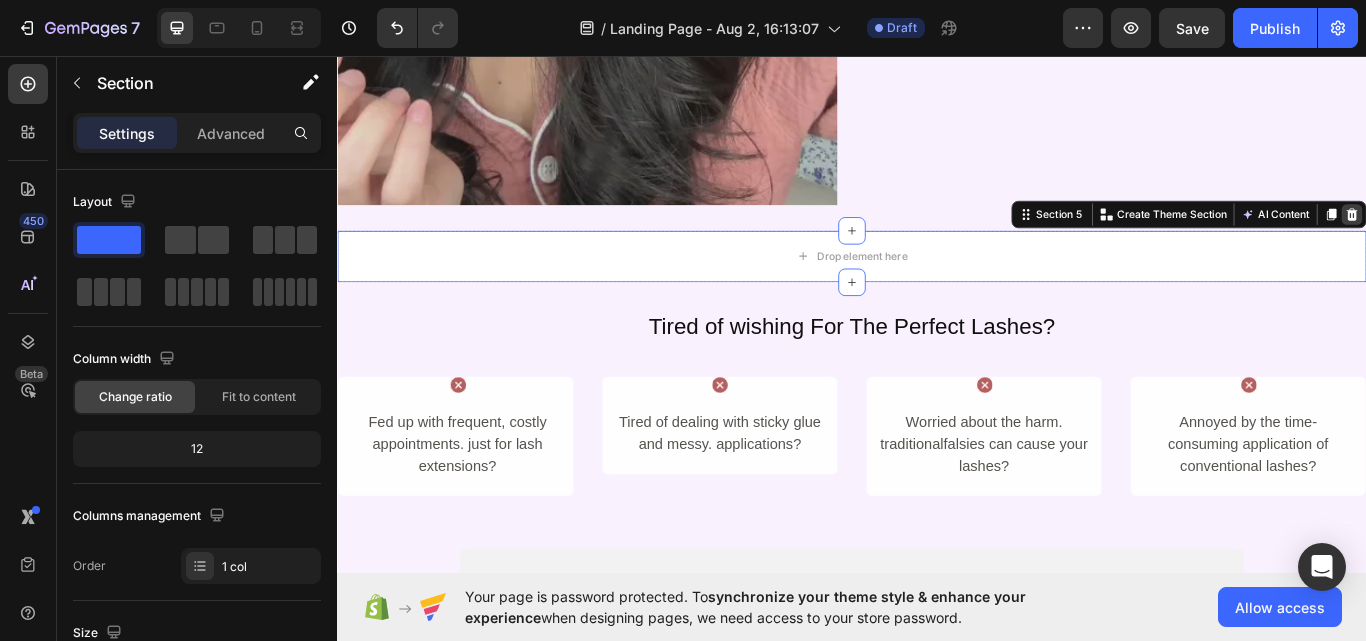 click 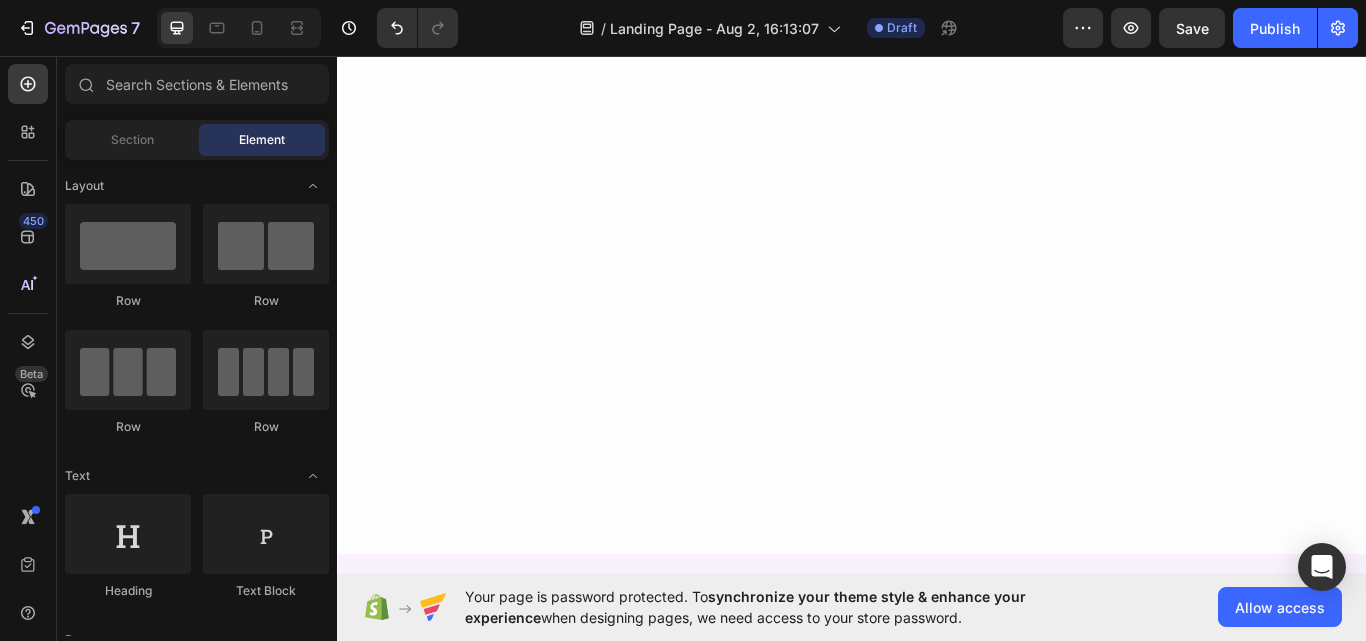 scroll, scrollTop: 0, scrollLeft: 0, axis: both 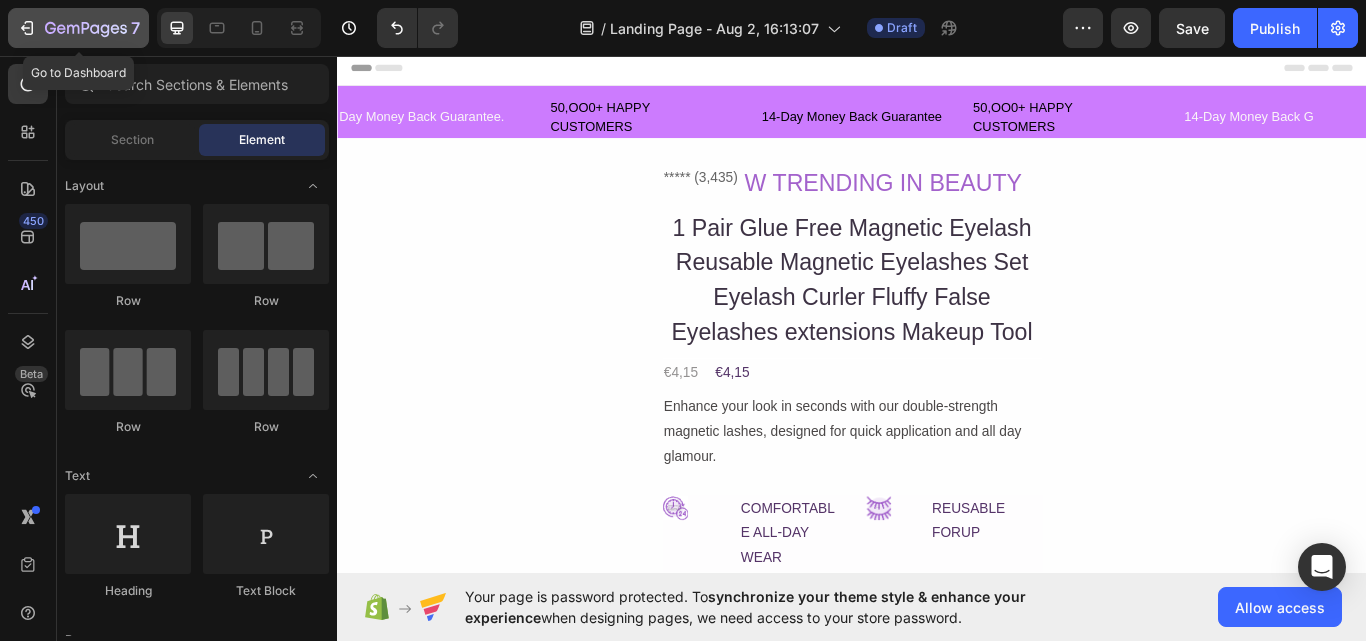 click on "7" at bounding box center [78, 28] 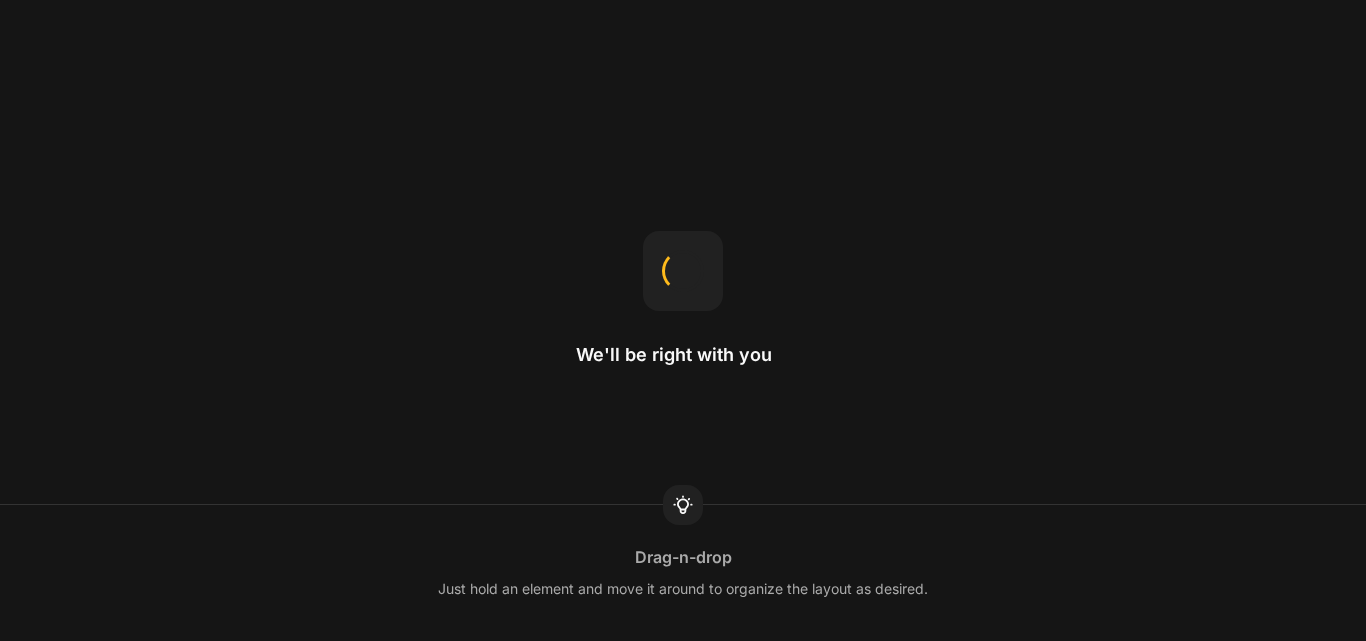 scroll, scrollTop: 0, scrollLeft: 0, axis: both 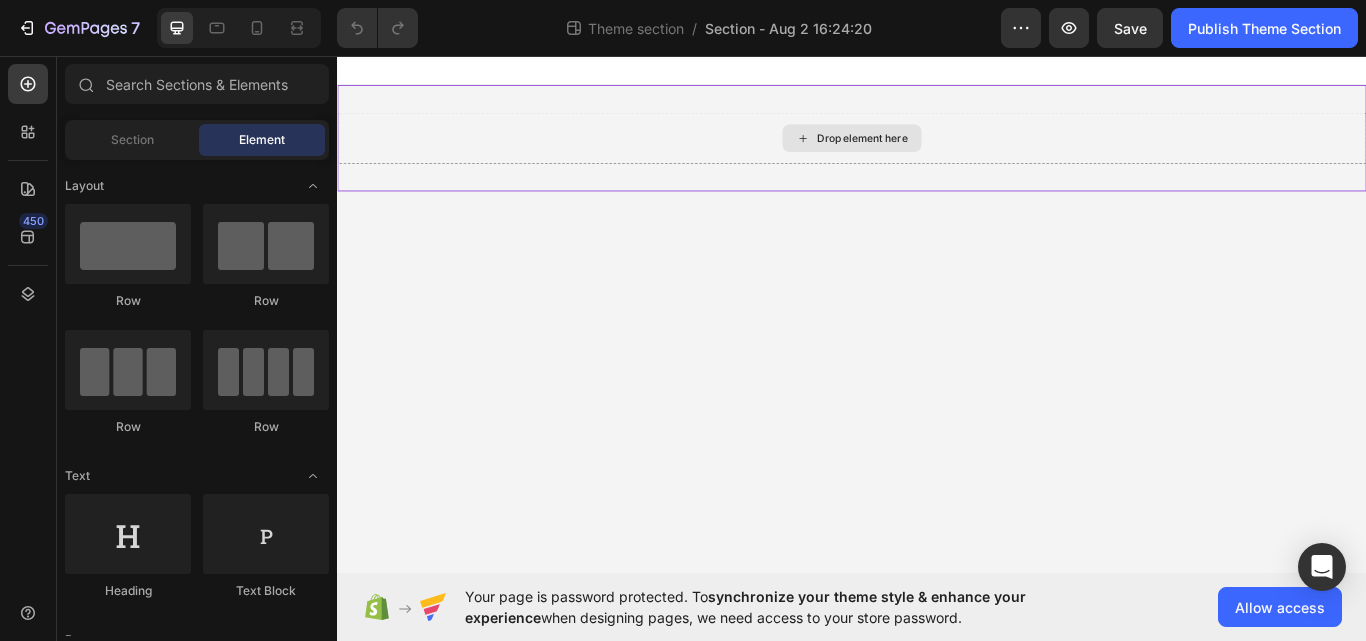 click on "Drop element here" at bounding box center (949, 153) 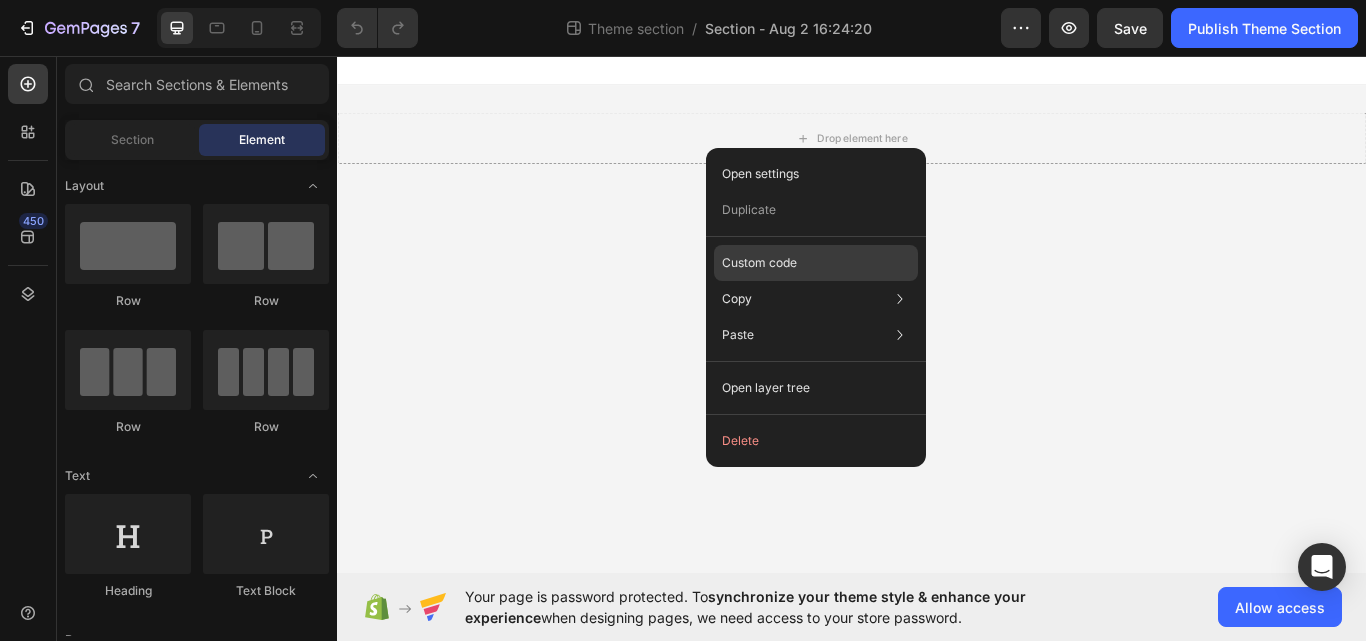 click on "Custom code" 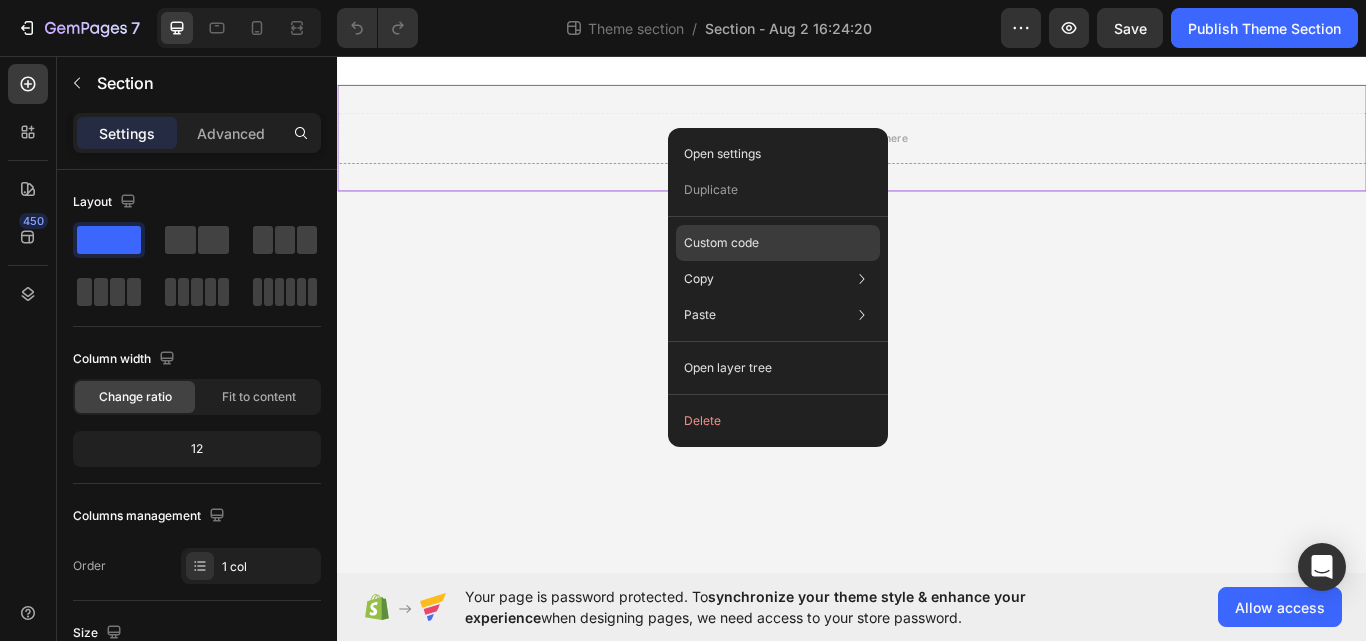 click on "Custom code" 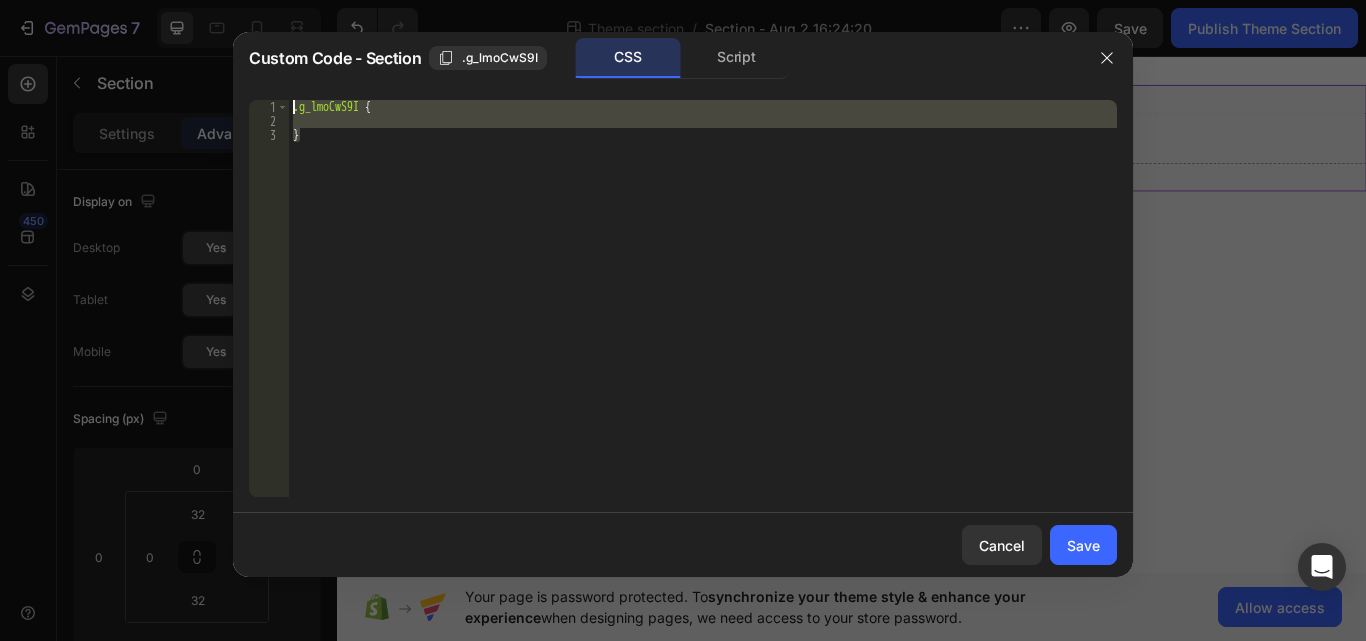 drag, startPoint x: 380, startPoint y: 141, endPoint x: 52, endPoint y: 15, distance: 351.36874 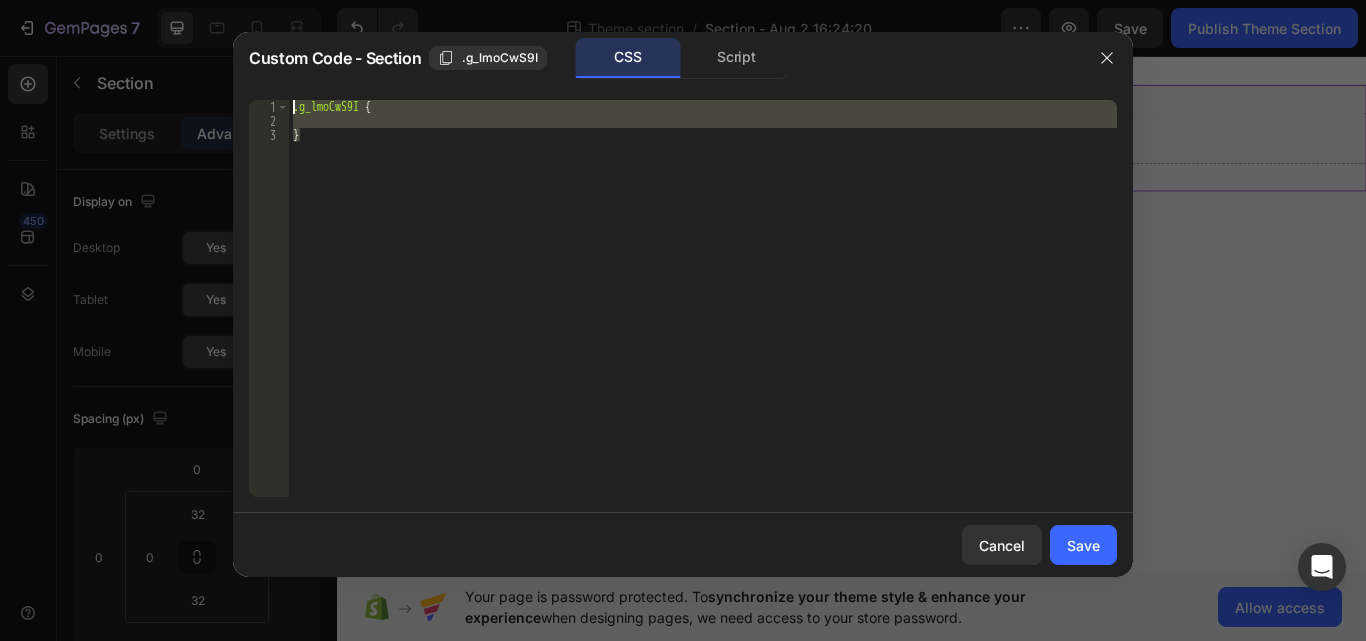 click on "Custom Code - Section .g_lmoCwS9I CSS Script } 1 2 3 .g_lmoCwS9I   { }     הההההההההההההההההההההההההההההההההההההההההההההההההההההההההההההההההההההההההההההההההההההההההההההההההההההההההההההההההההההההההההההההההההההההההההההההההההההההההההההההההההההההההההההההההההההההההההההההההההההההההההההההההההההההההההההההההההההההההההההההההההההההההההההההה XXXXXXXXXXXXXXXXXXXXXXXXXXXXXXXXXXXXXXXXXXXXXXXXXXXXXXXXXXXXXXXXXXXXXXXXXXXXXXXXXXXXXXXXXXXXXXXXXXXXXXXXXXXXXXXXXXXXXXXXXXXXXXXXXXXXXXXXXXXXXXXXXXXXXXXXXXXXXXXXXXXXXXXXXXXXXXXXXXXXXXXXXXXXXXXXXXXXXXXXXXXXXXXXXXXXXXXXXXXXXXXXXXXXXXXXXXXXXXXXXXXXXXXXXXXXXXXX Cancel Save" 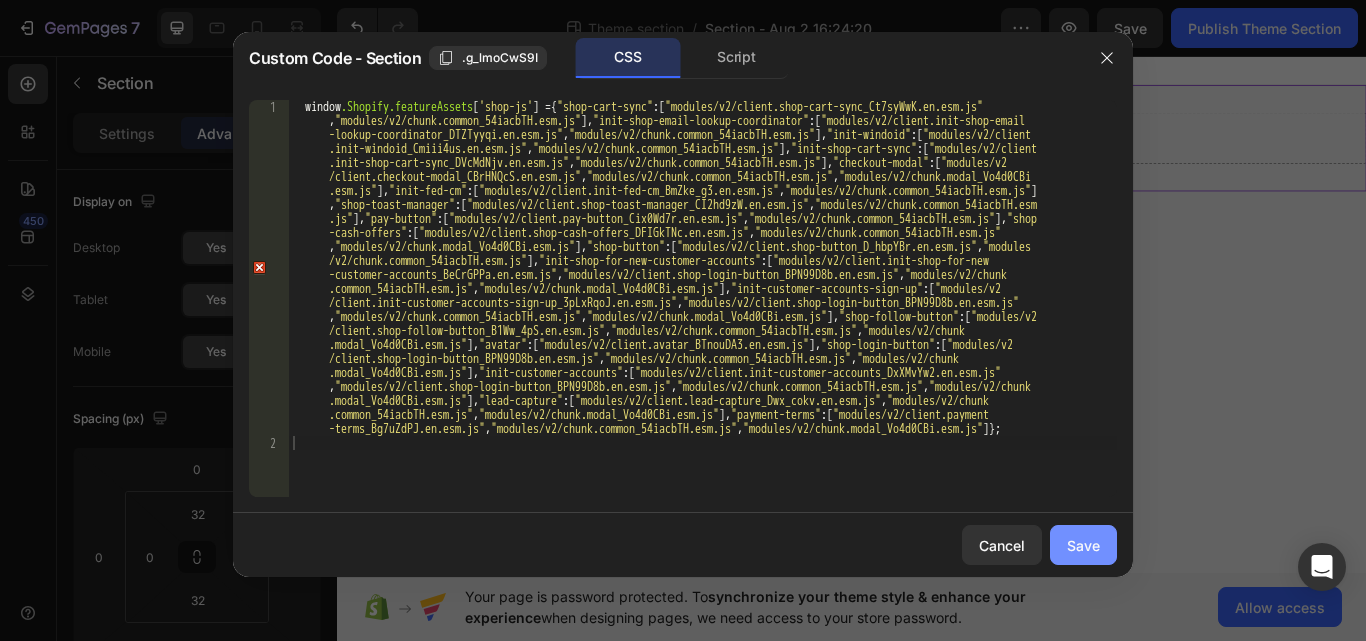 click on "Save" at bounding box center [1083, 545] 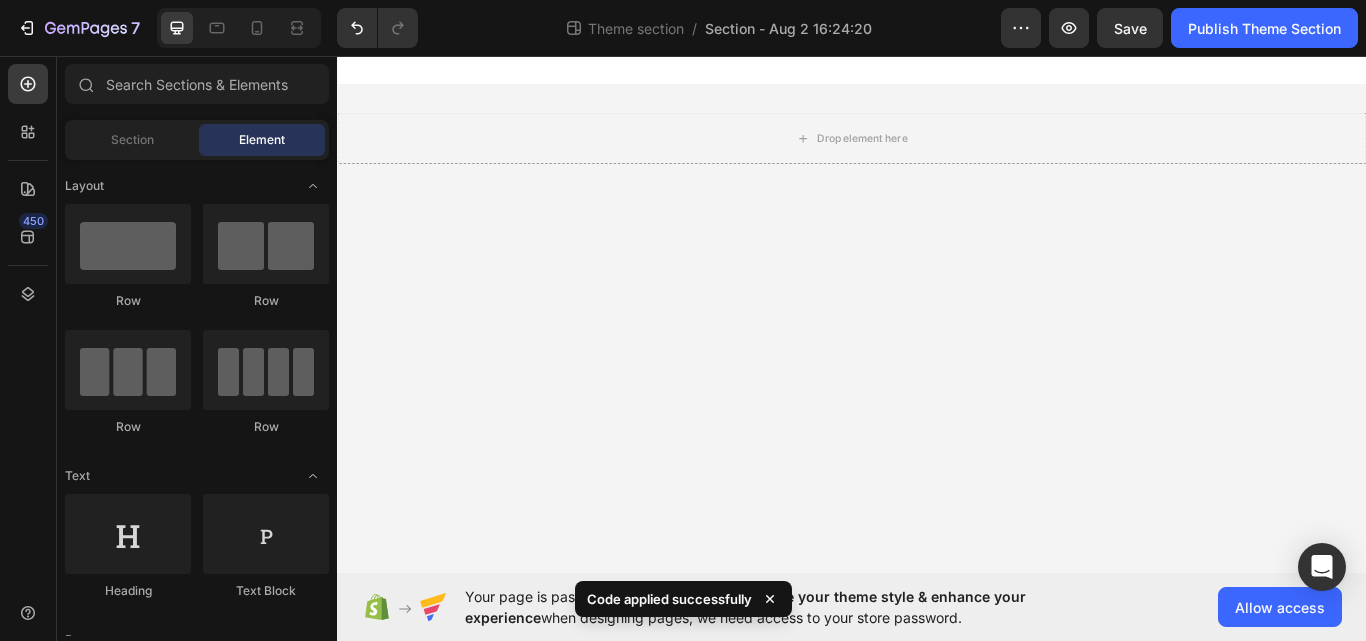 click on "Drop element here Root
Drag & drop element from sidebar or
Explore Library
Add section Choose templates inspired by CRO experts Generate layout from URL or image Add blank section then drag & drop elements" at bounding box center (937, 358) 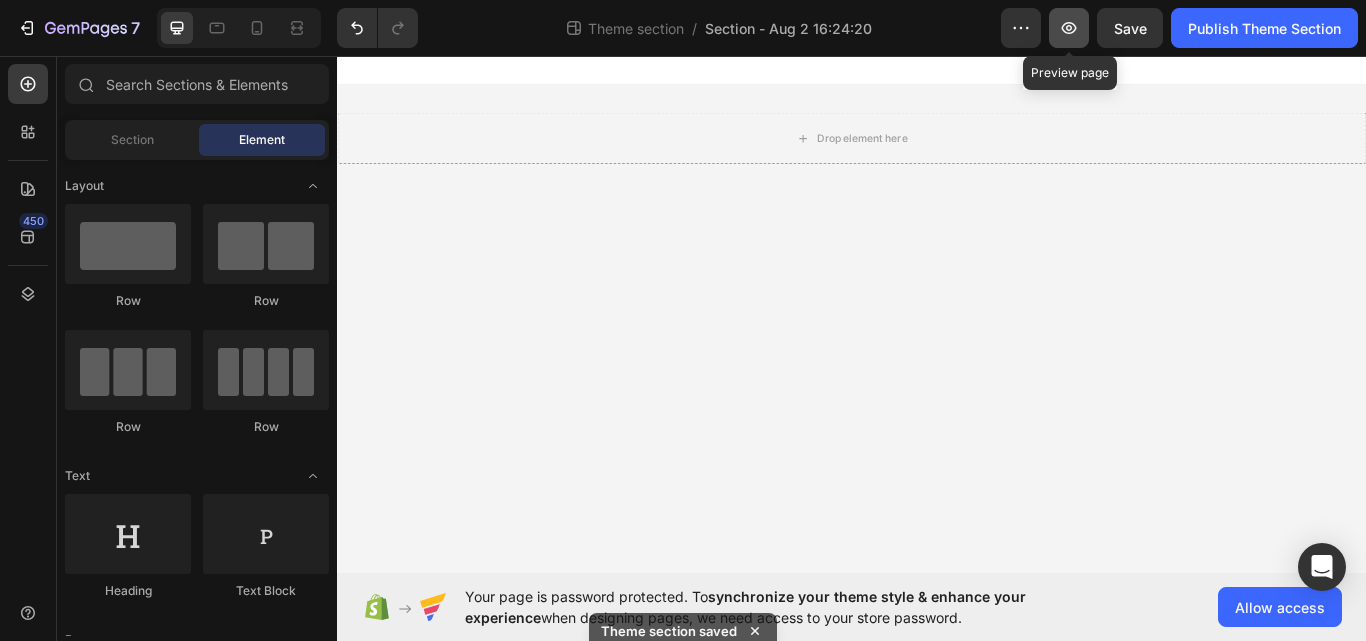 click 